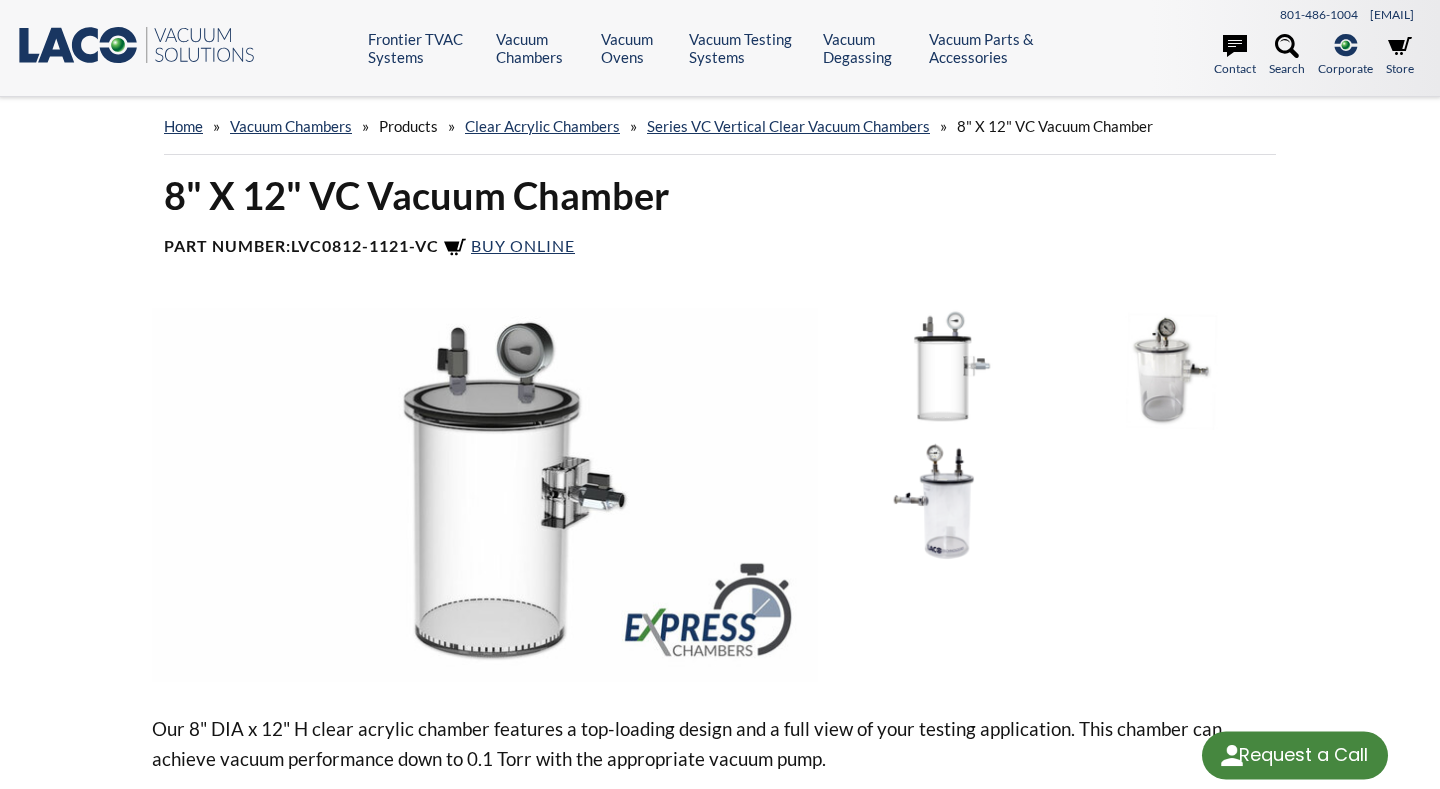 scroll, scrollTop: 0, scrollLeft: 0, axis: both 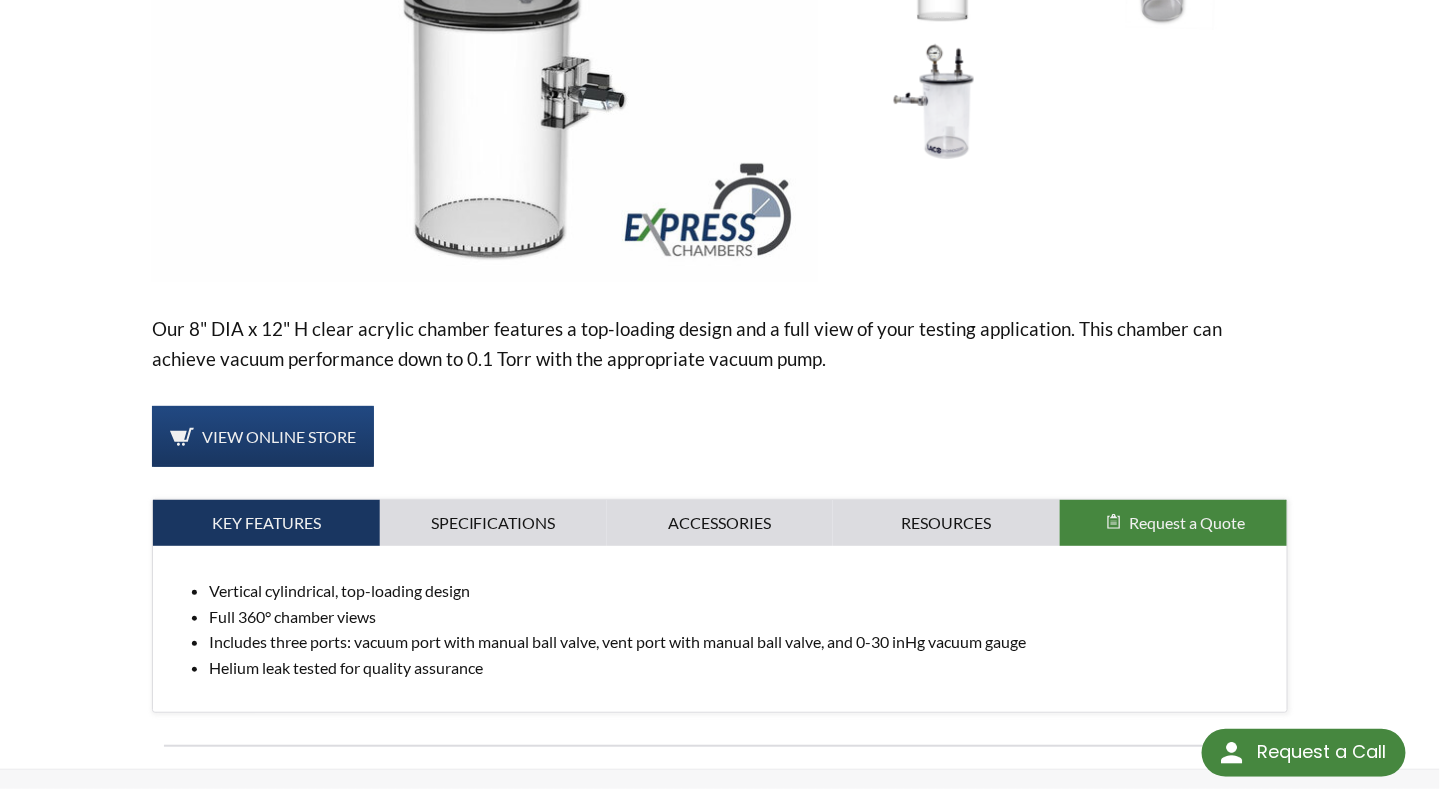 click on "Request a Quote" at bounding box center [1187, 522] 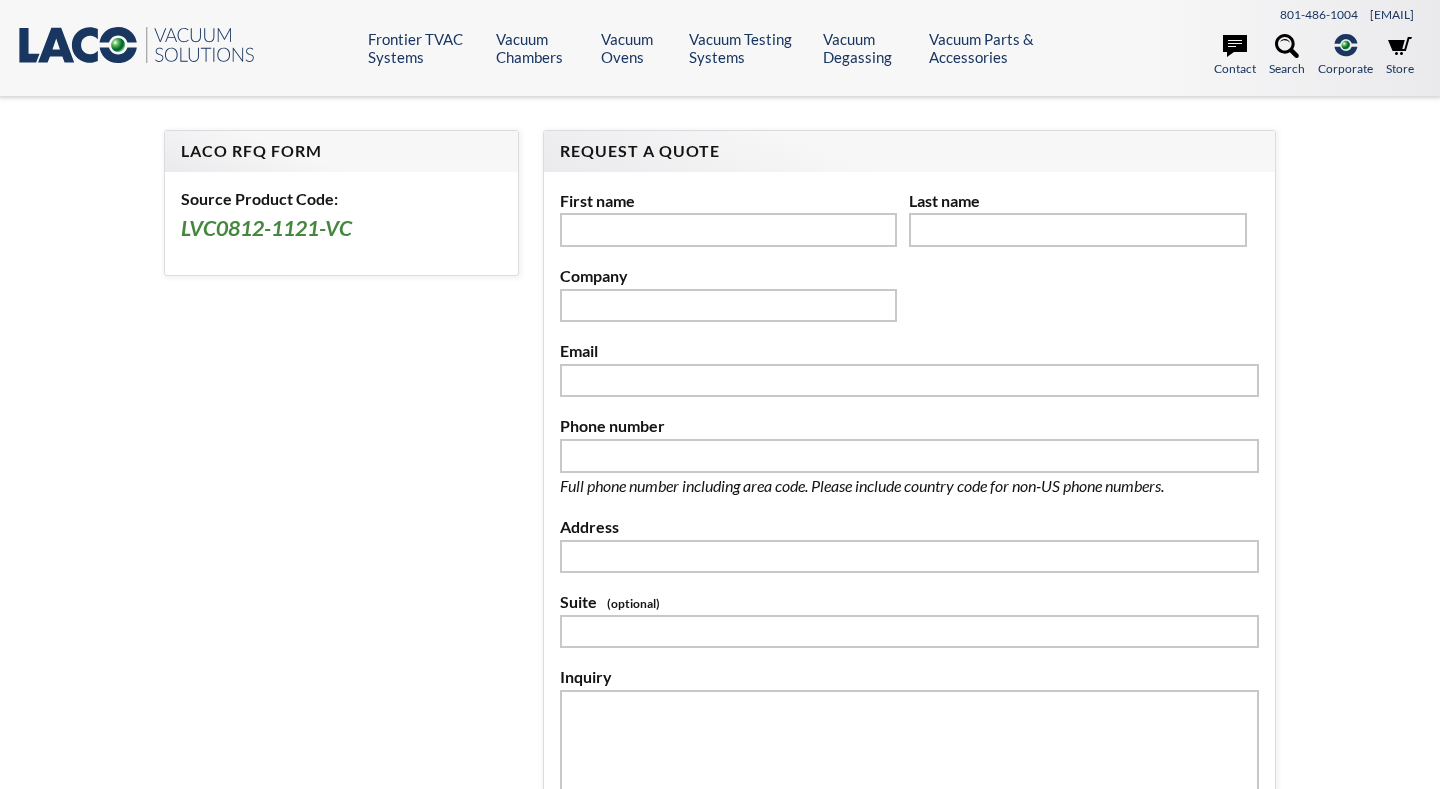 scroll, scrollTop: 0, scrollLeft: 0, axis: both 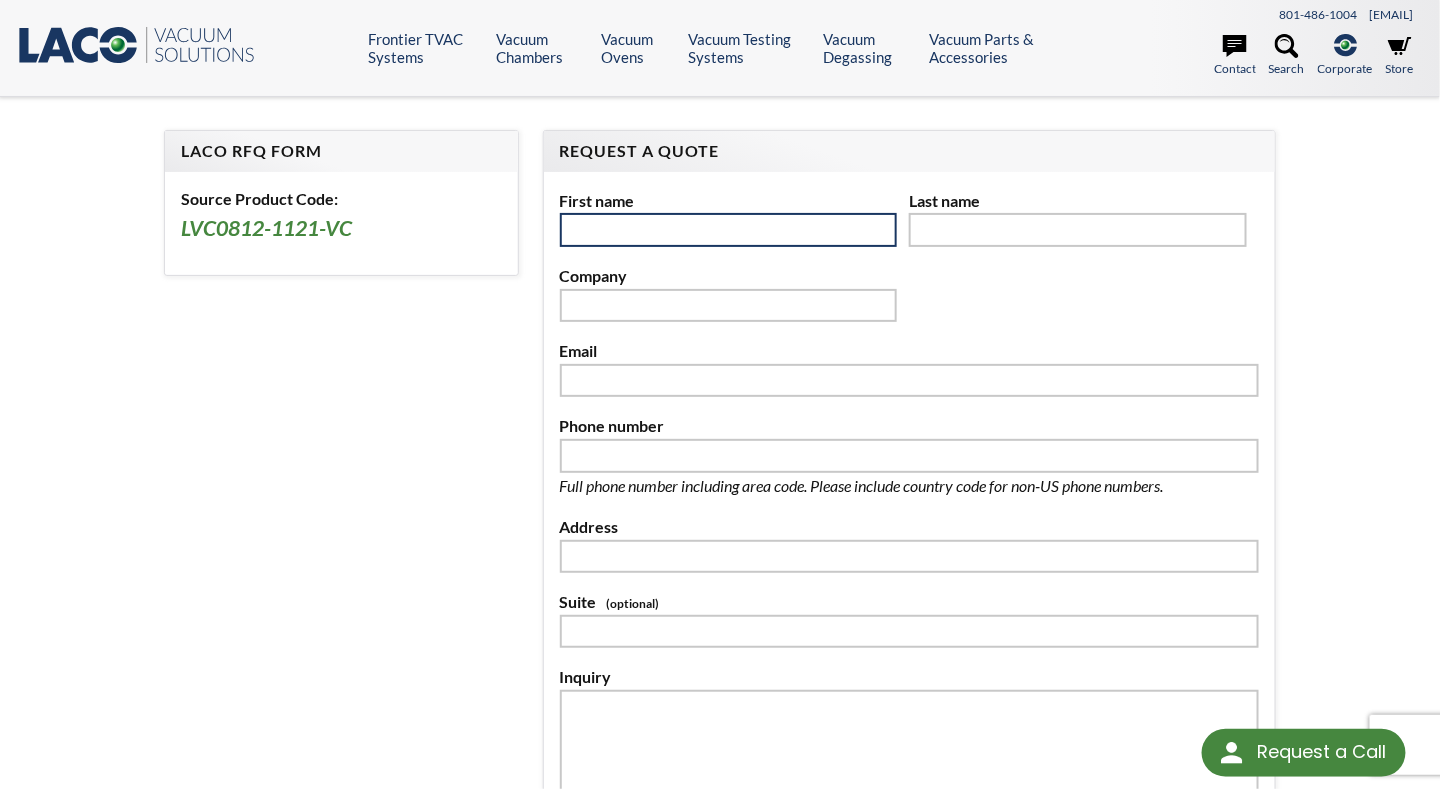click at bounding box center (729, 230) 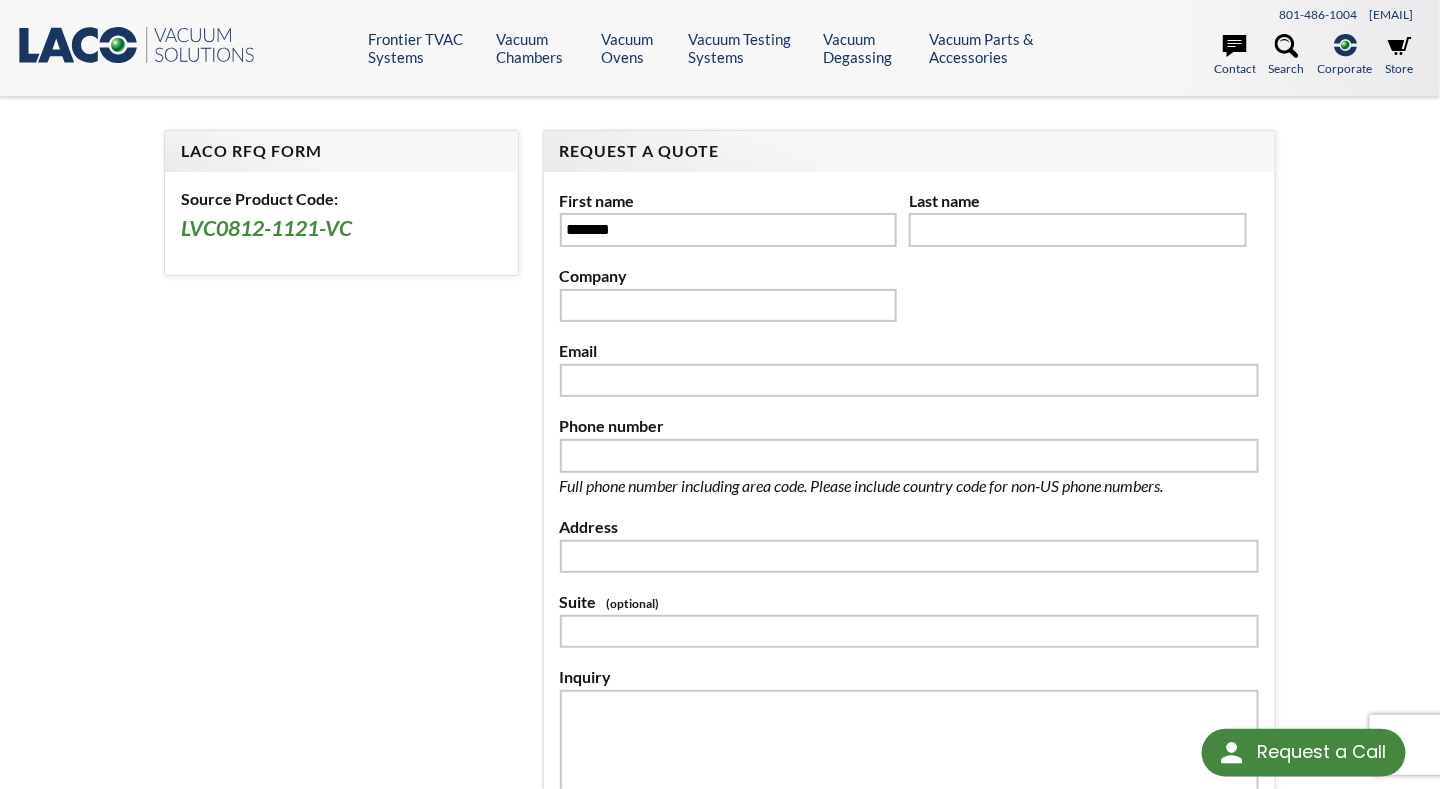 type on "*****" 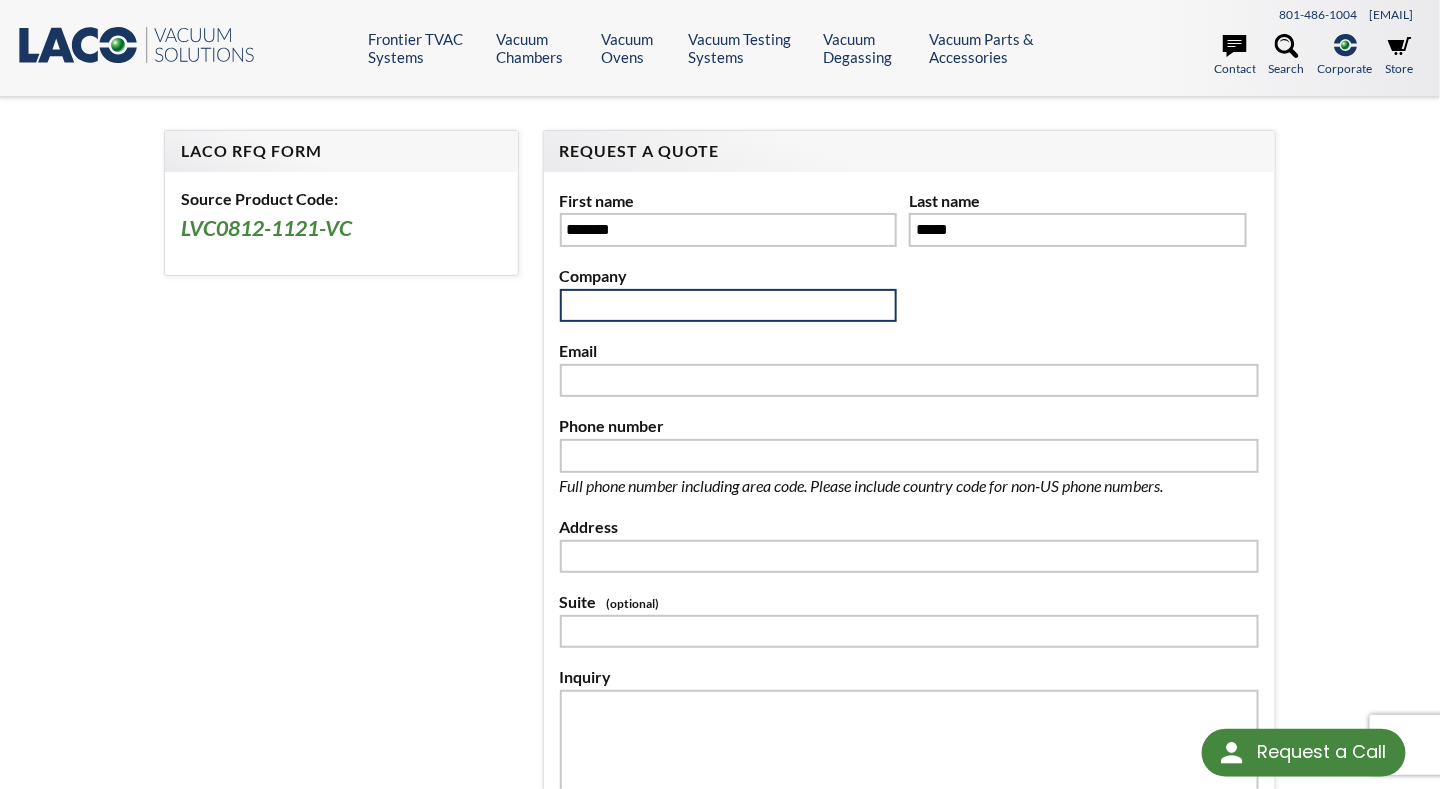 click at bounding box center [729, 306] 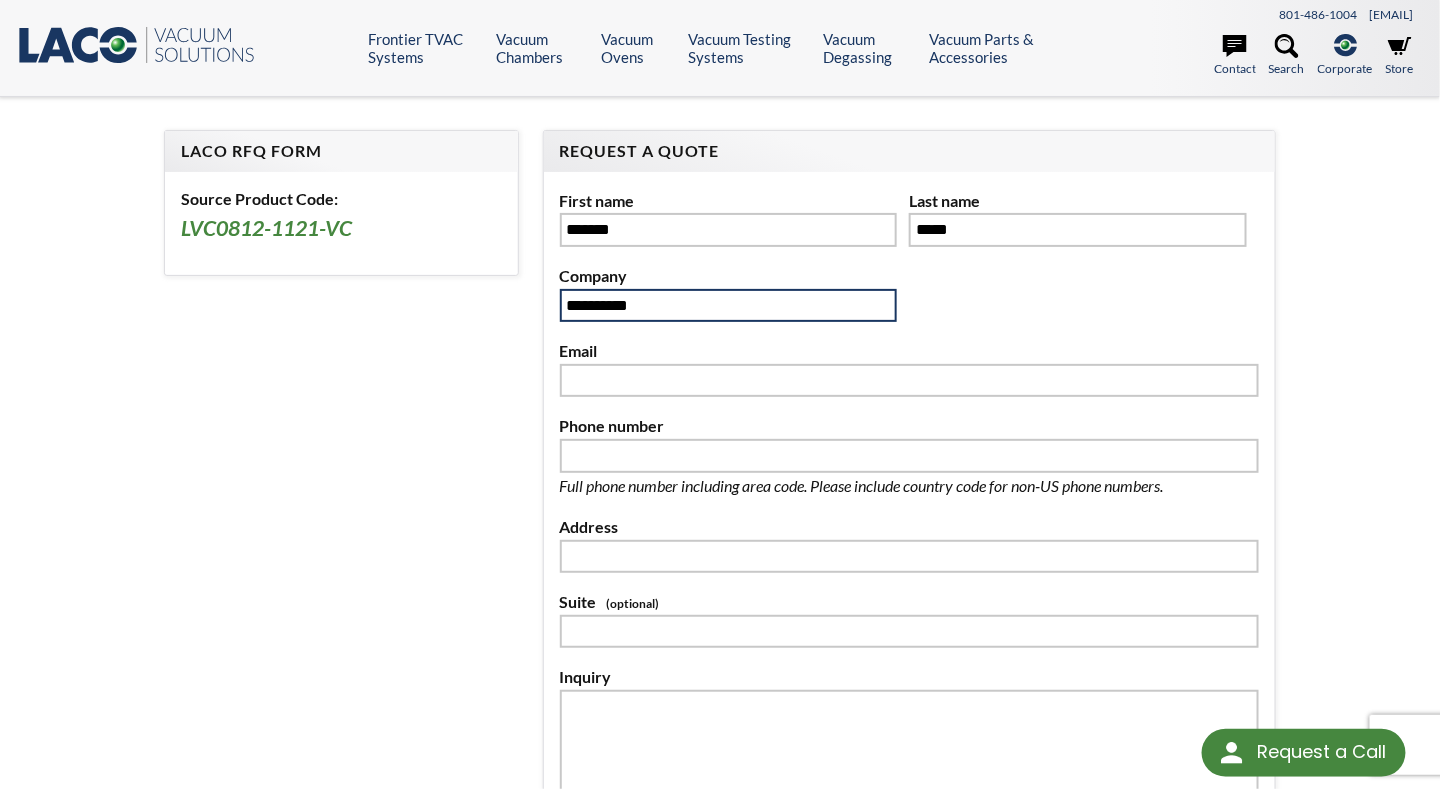 type on "**********" 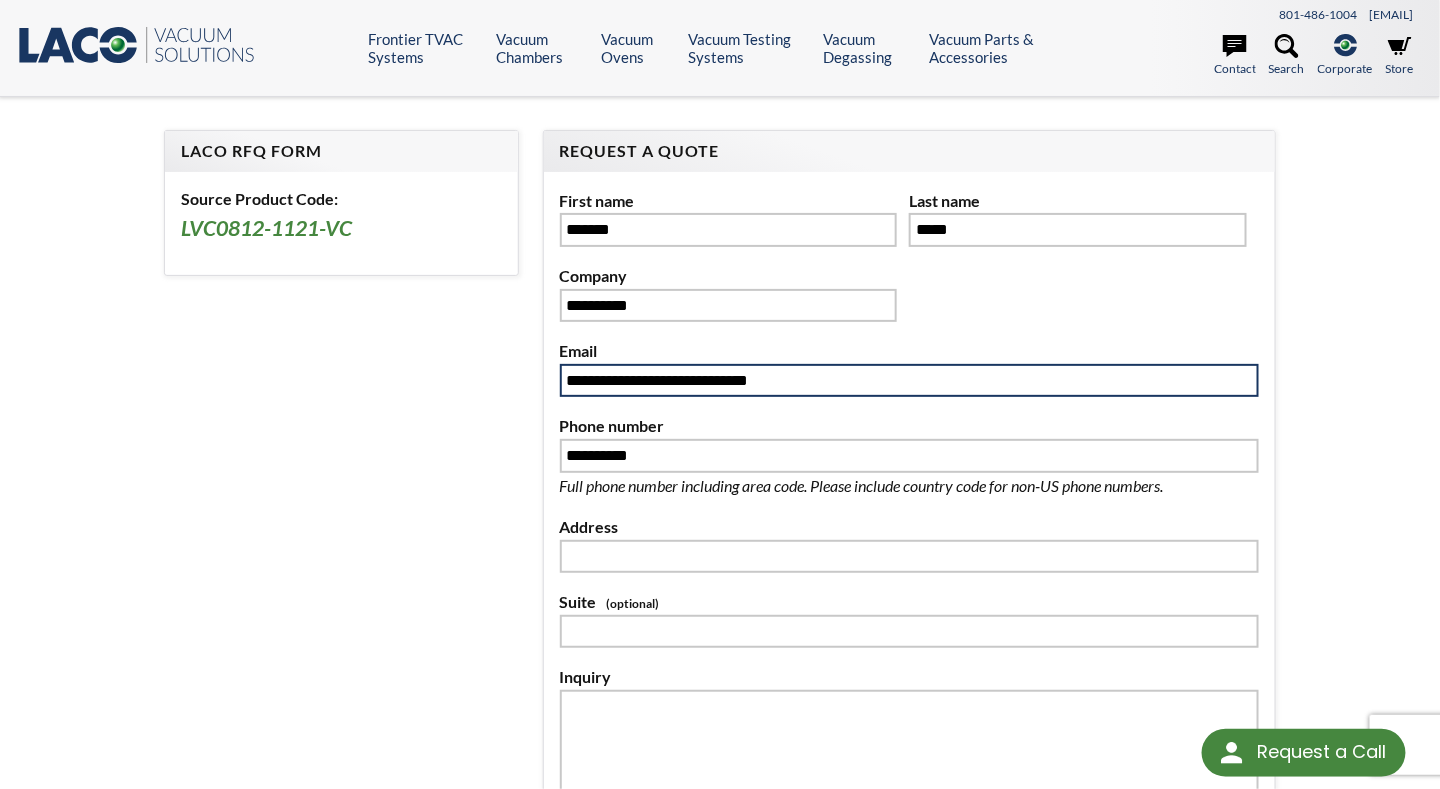 click on "**********" at bounding box center (909, 381) 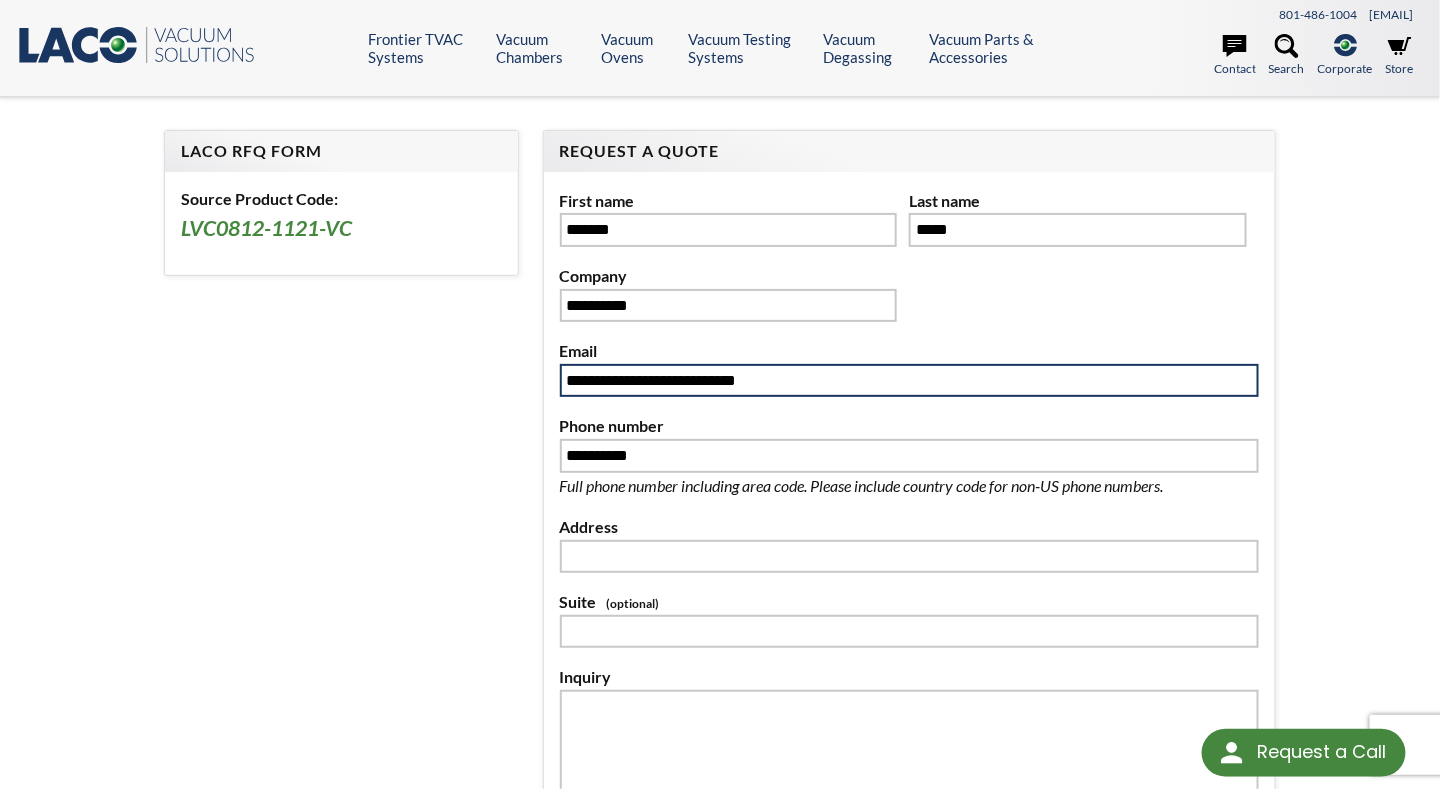 type on "**********" 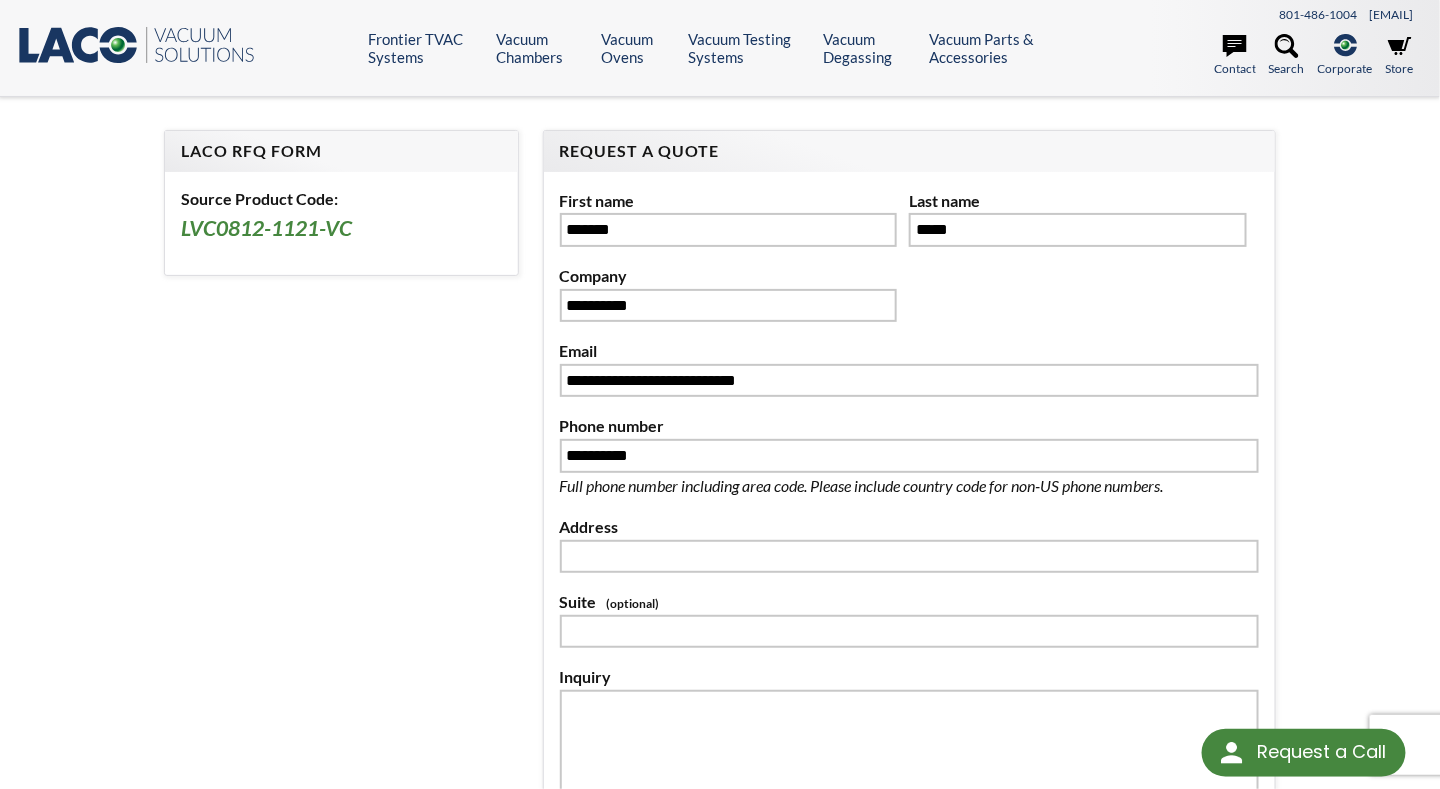 drag, startPoint x: 410, startPoint y: 497, endPoint x: 485, endPoint y: 471, distance: 79.37884 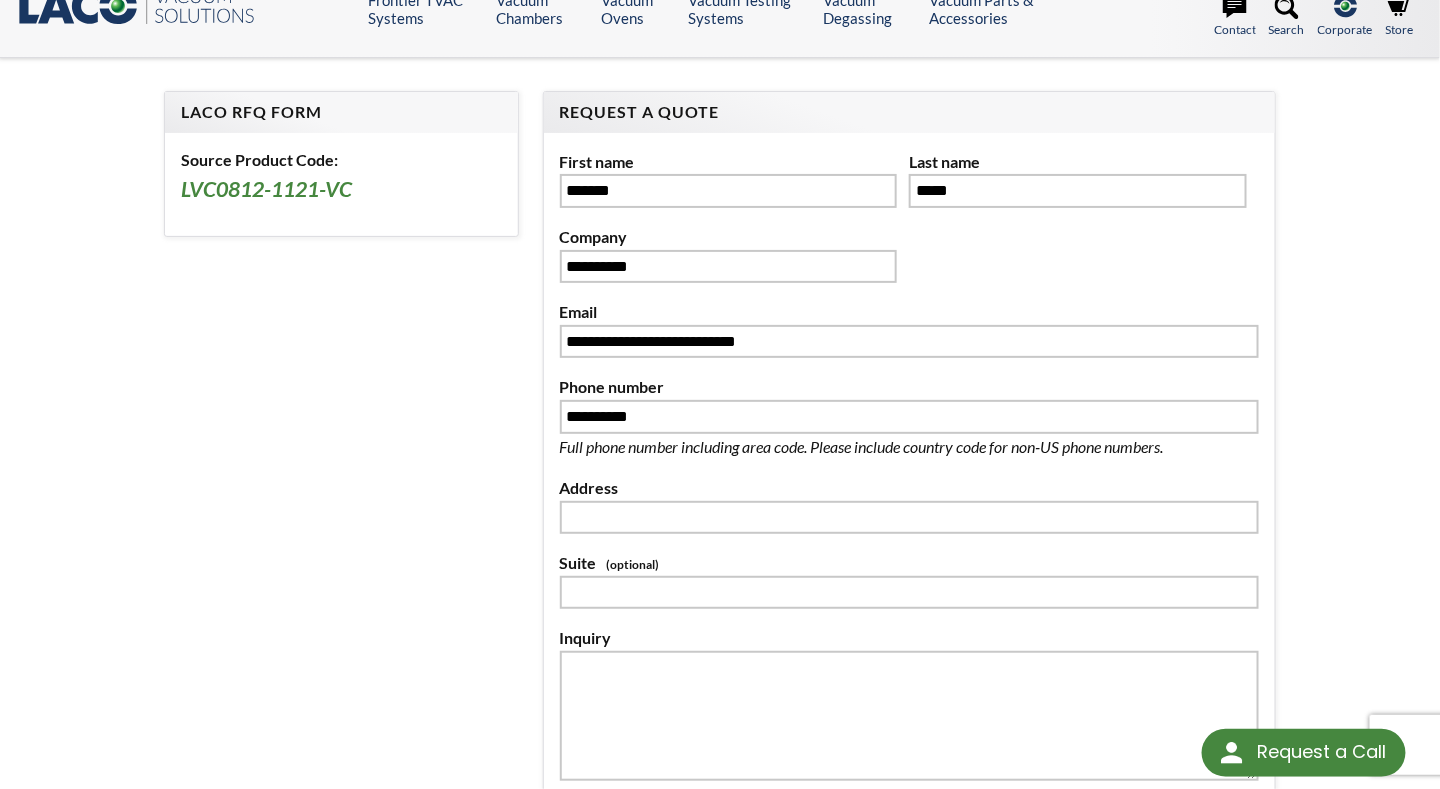 scroll, scrollTop: 300, scrollLeft: 0, axis: vertical 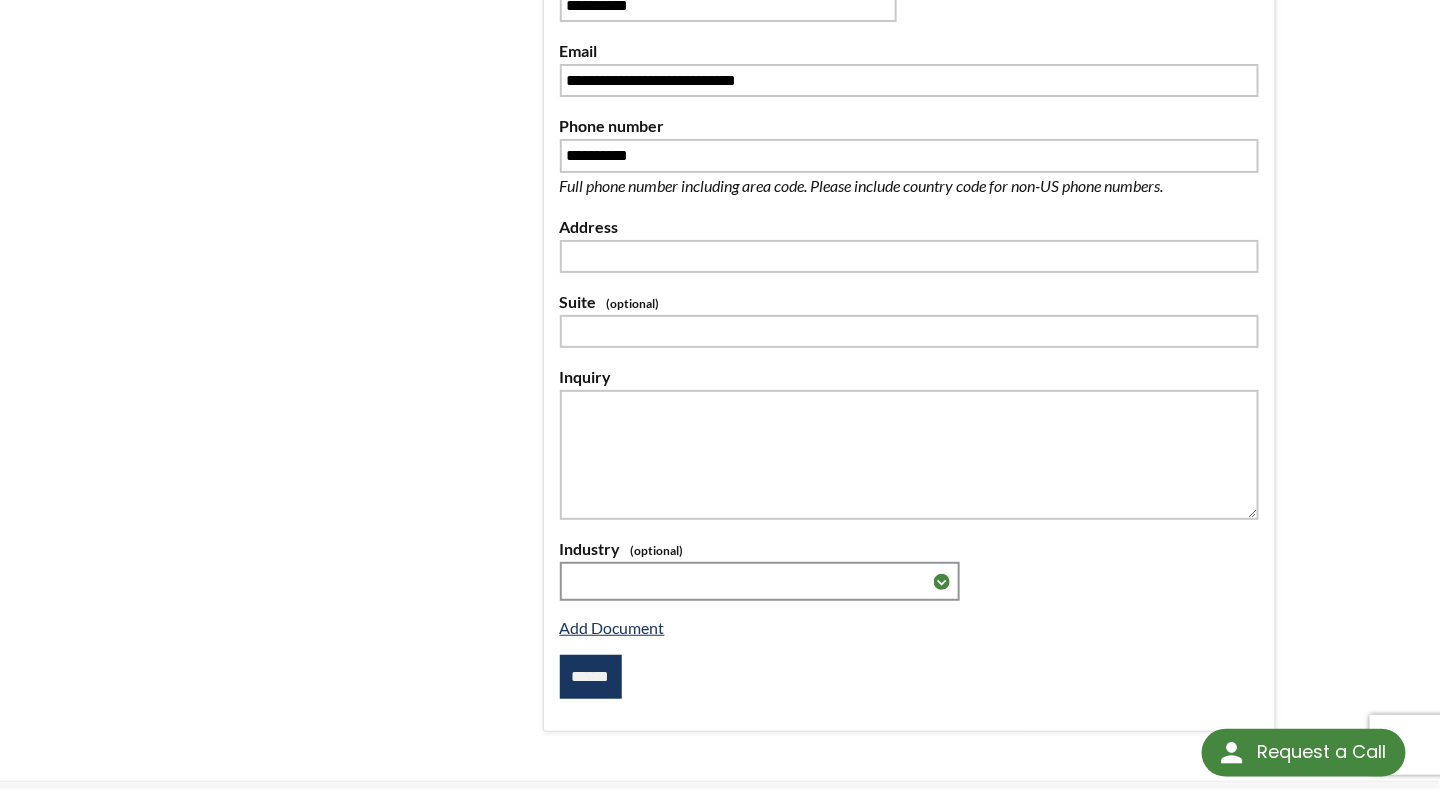 drag, startPoint x: 668, startPoint y: 280, endPoint x: 669, endPoint y: 266, distance: 14.035668 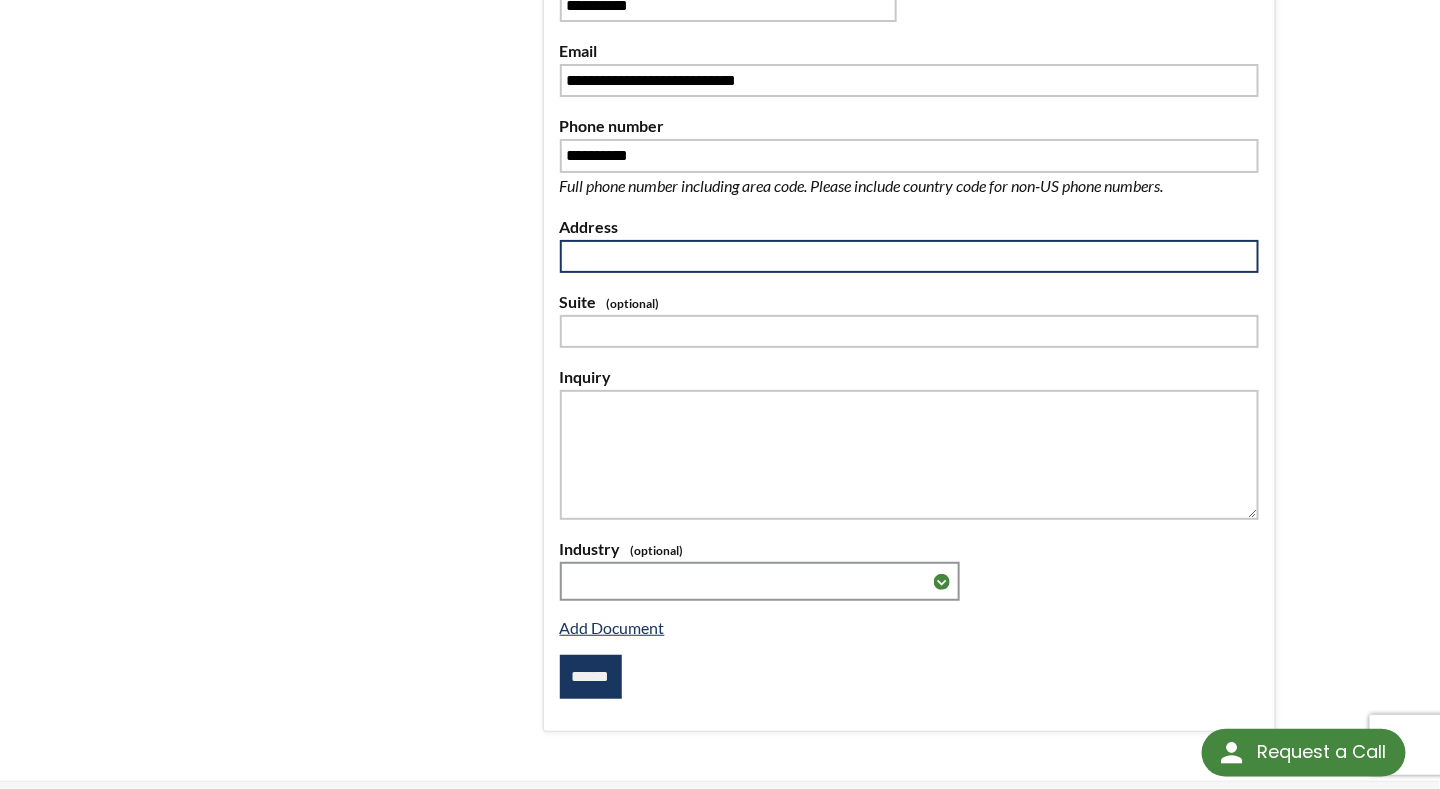 click at bounding box center (909, 257) 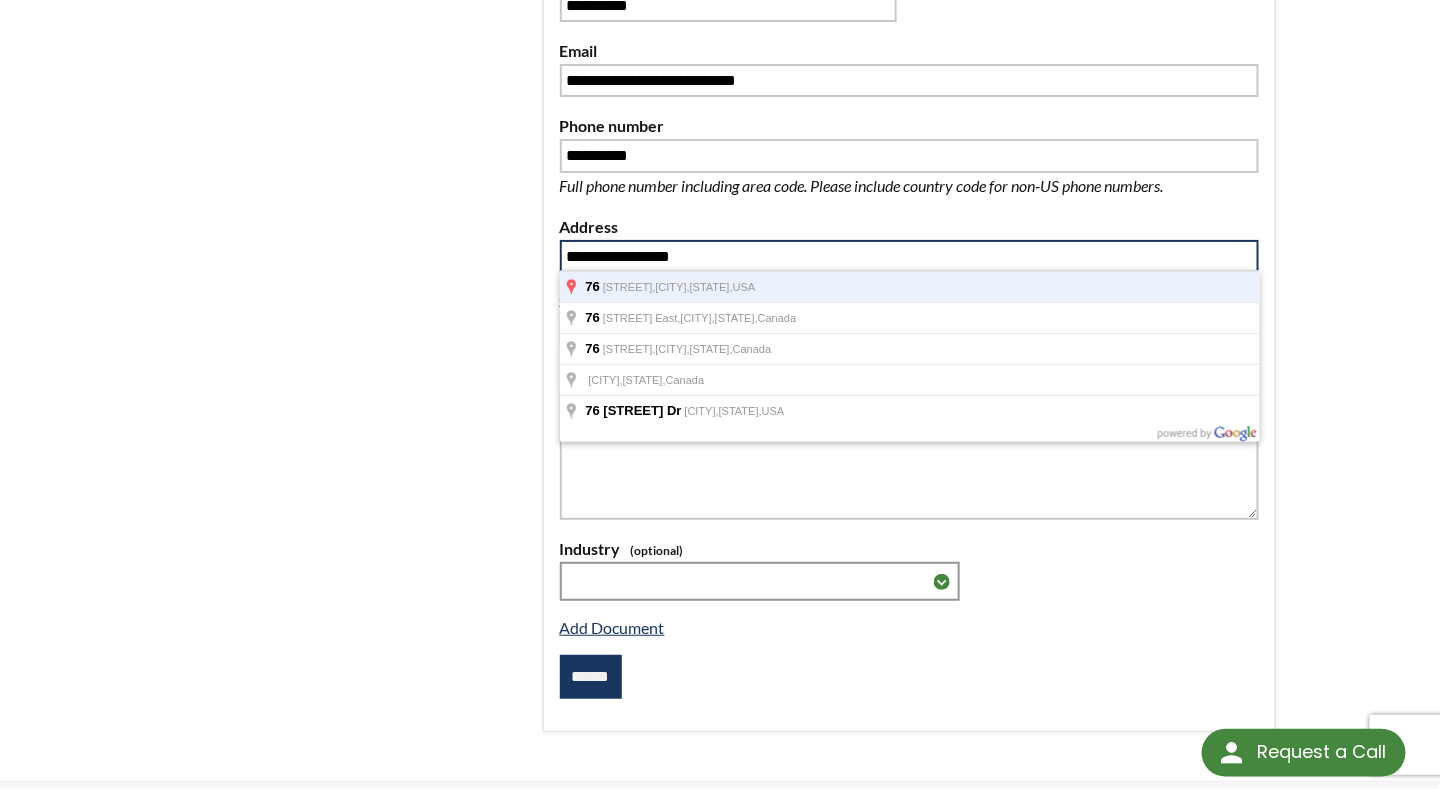 click on "USA" at bounding box center [744, 287] 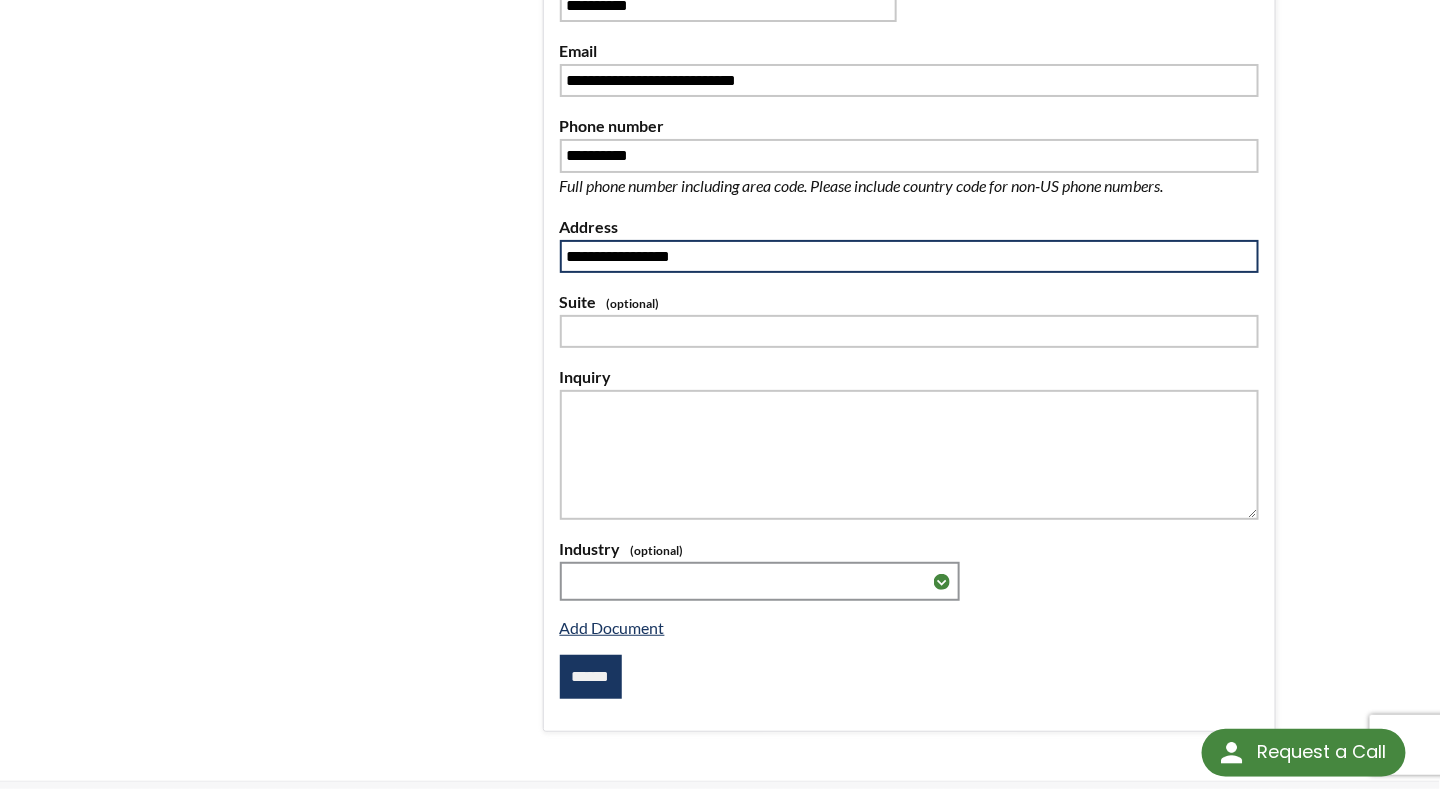 type on "**********" 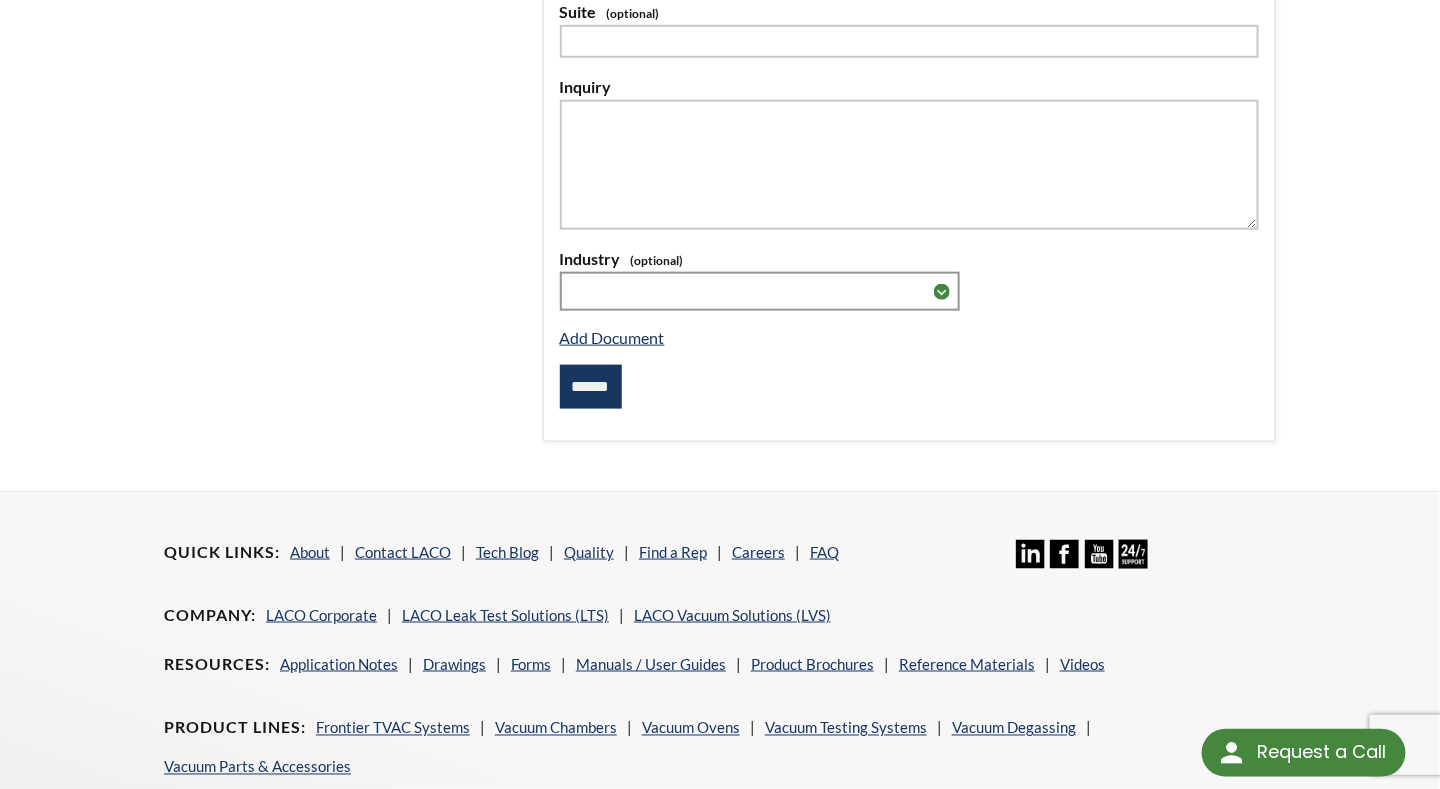 scroll, scrollTop: 600, scrollLeft: 0, axis: vertical 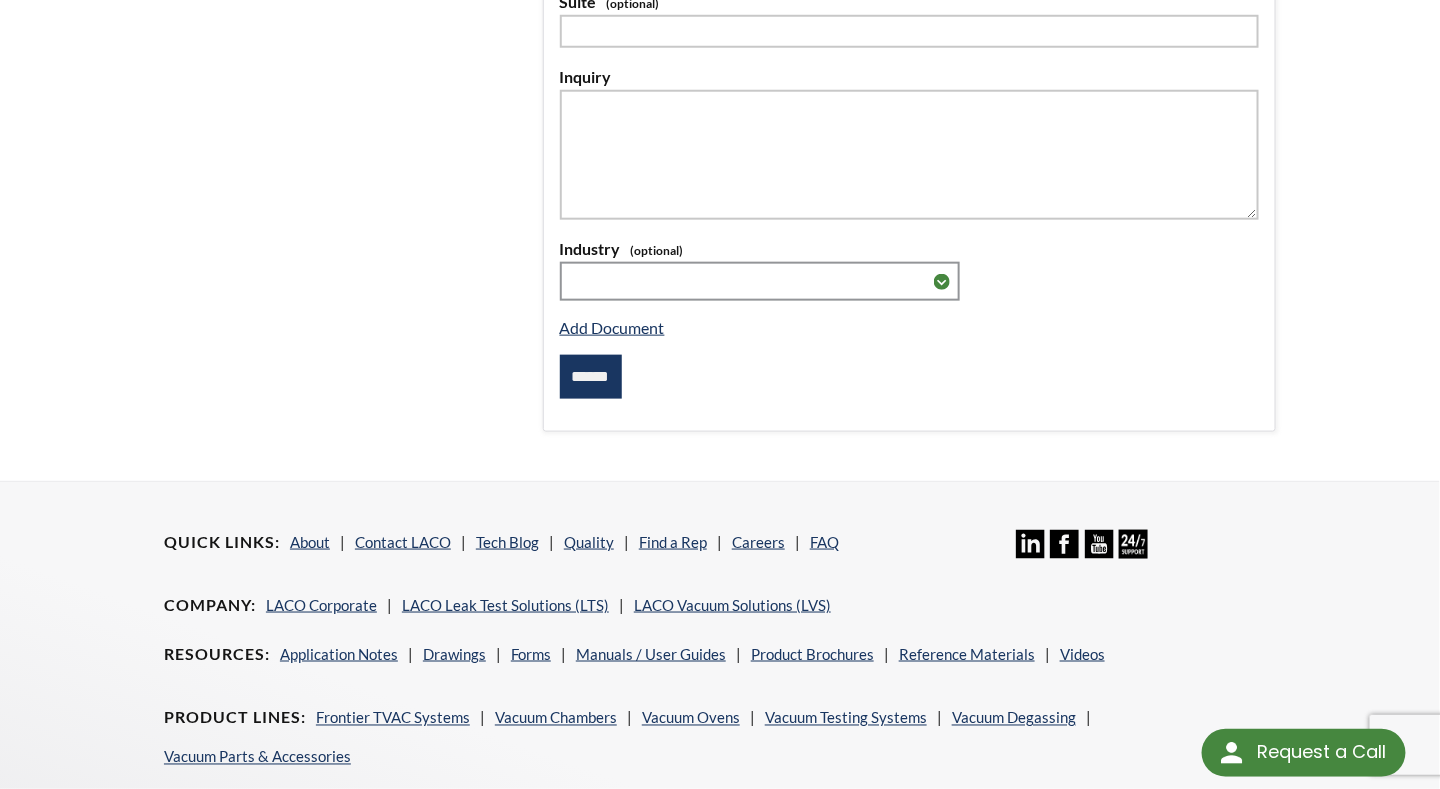 click on "******" at bounding box center [591, 377] 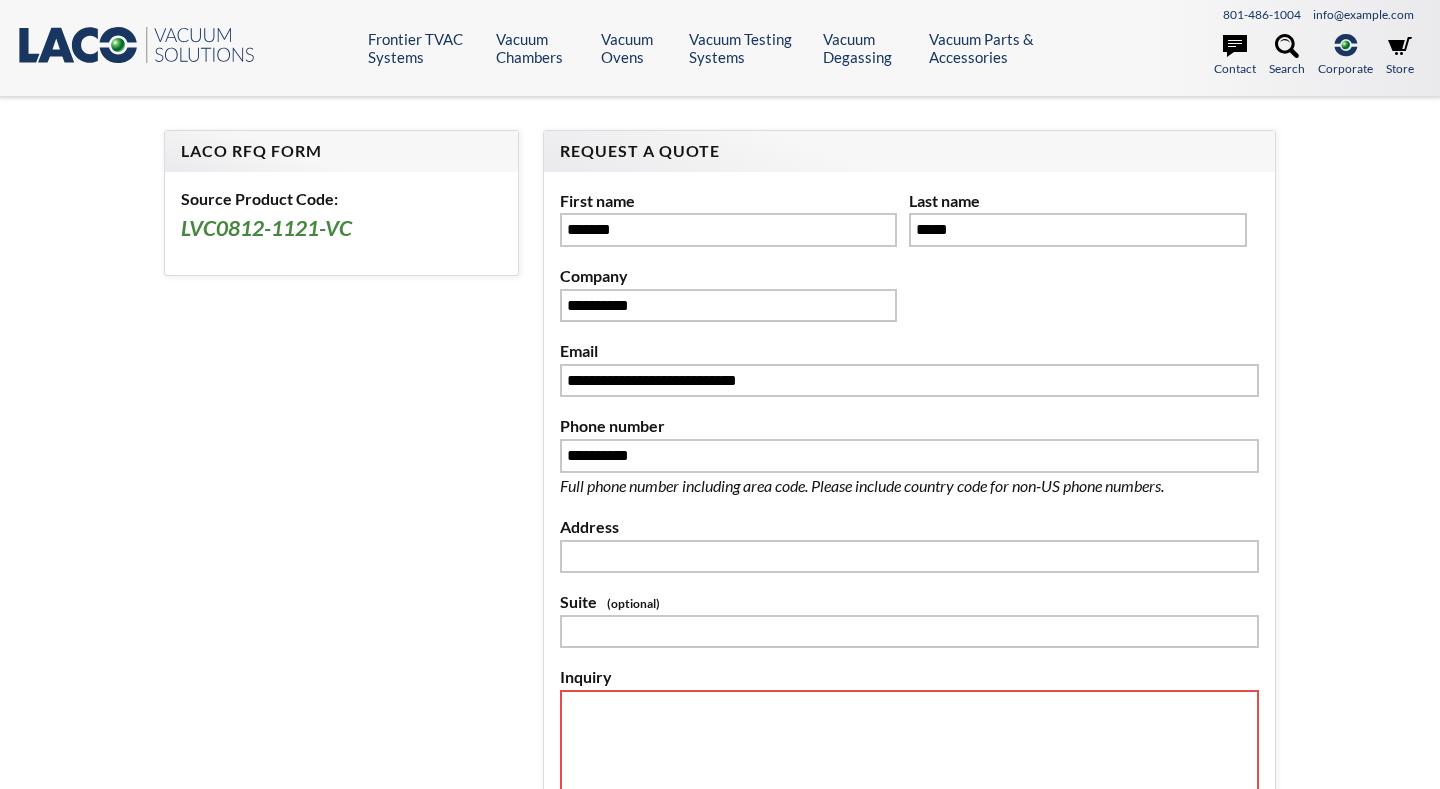 scroll, scrollTop: 0, scrollLeft: 0, axis: both 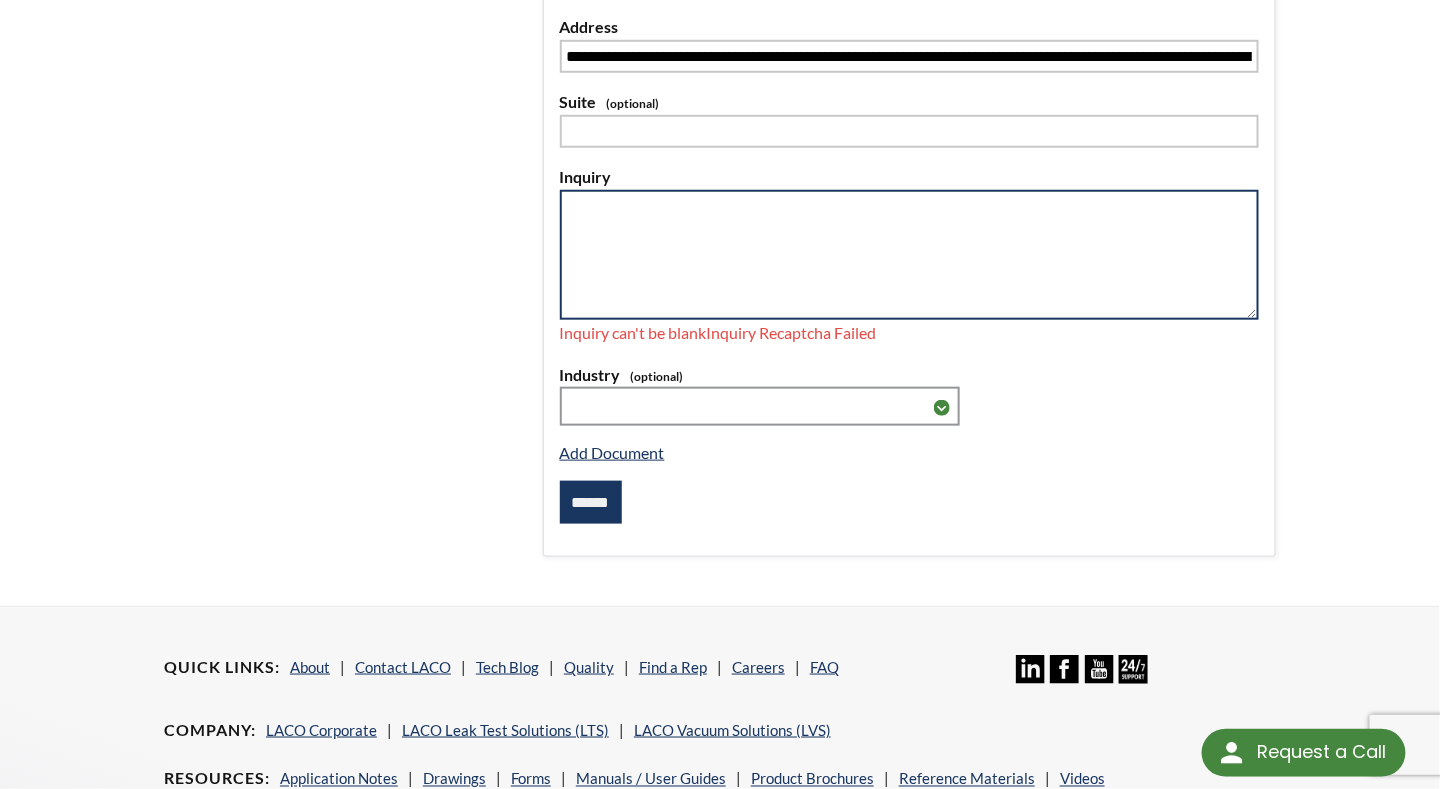 click at bounding box center [909, 255] 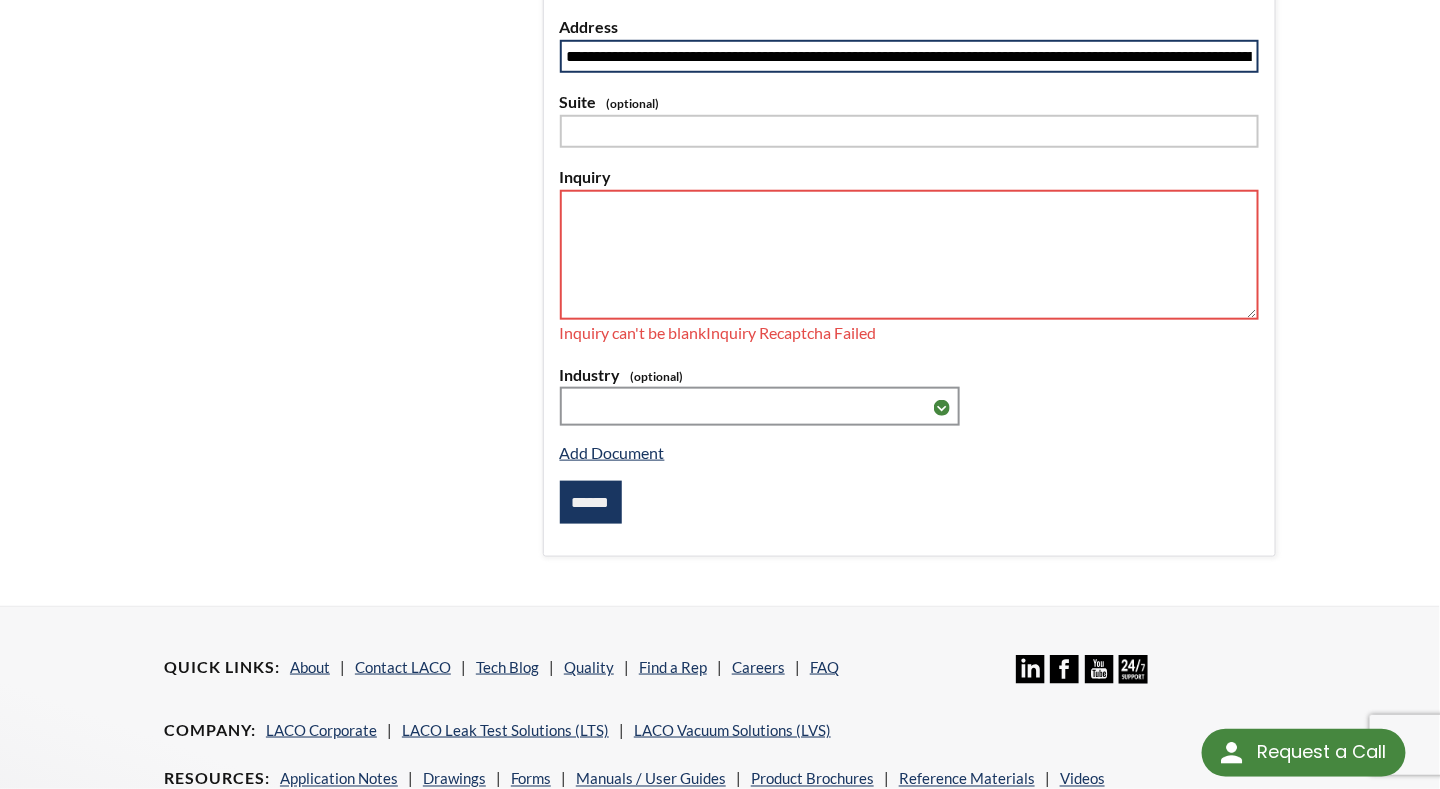 click at bounding box center (909, 57) 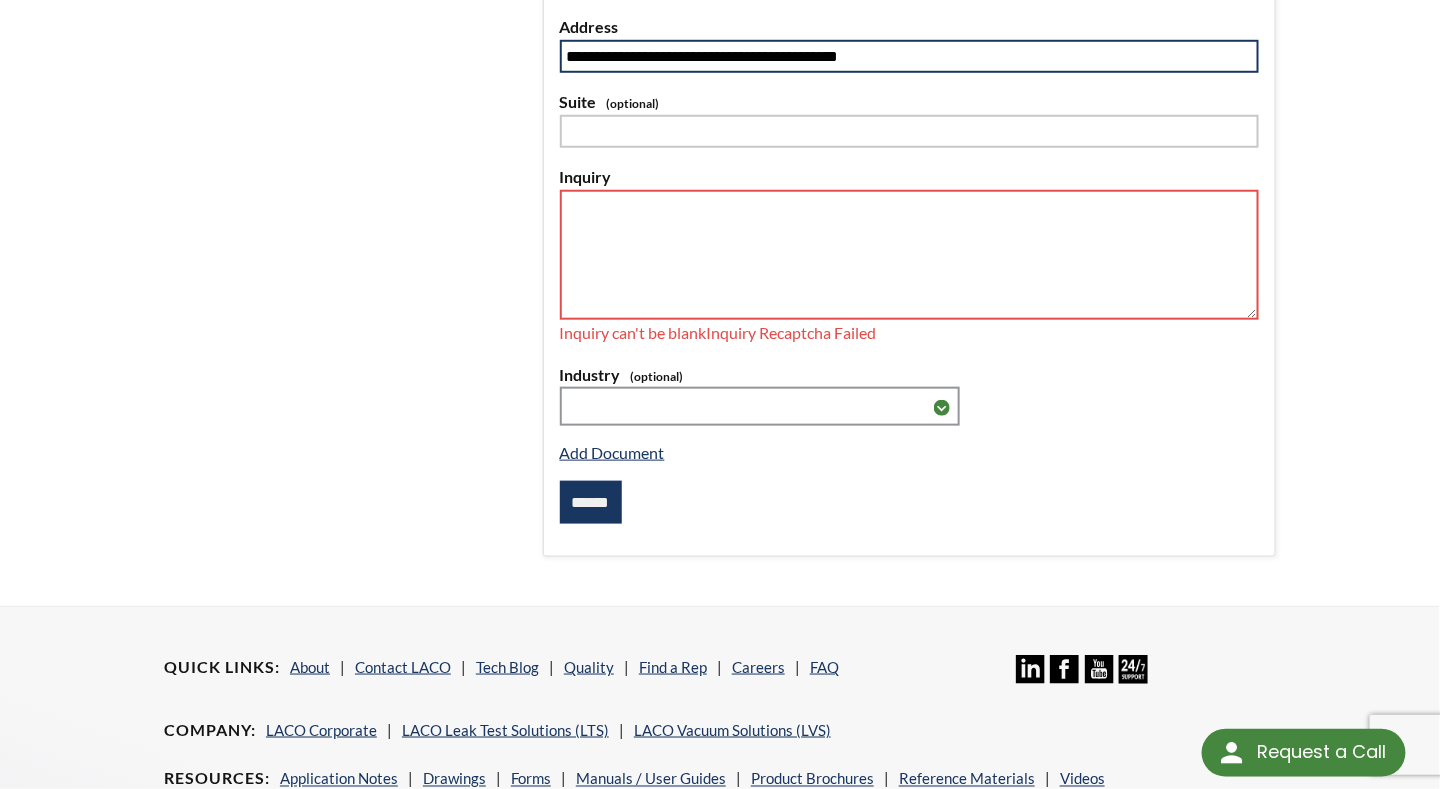 click on "**********" at bounding box center (909, 57) 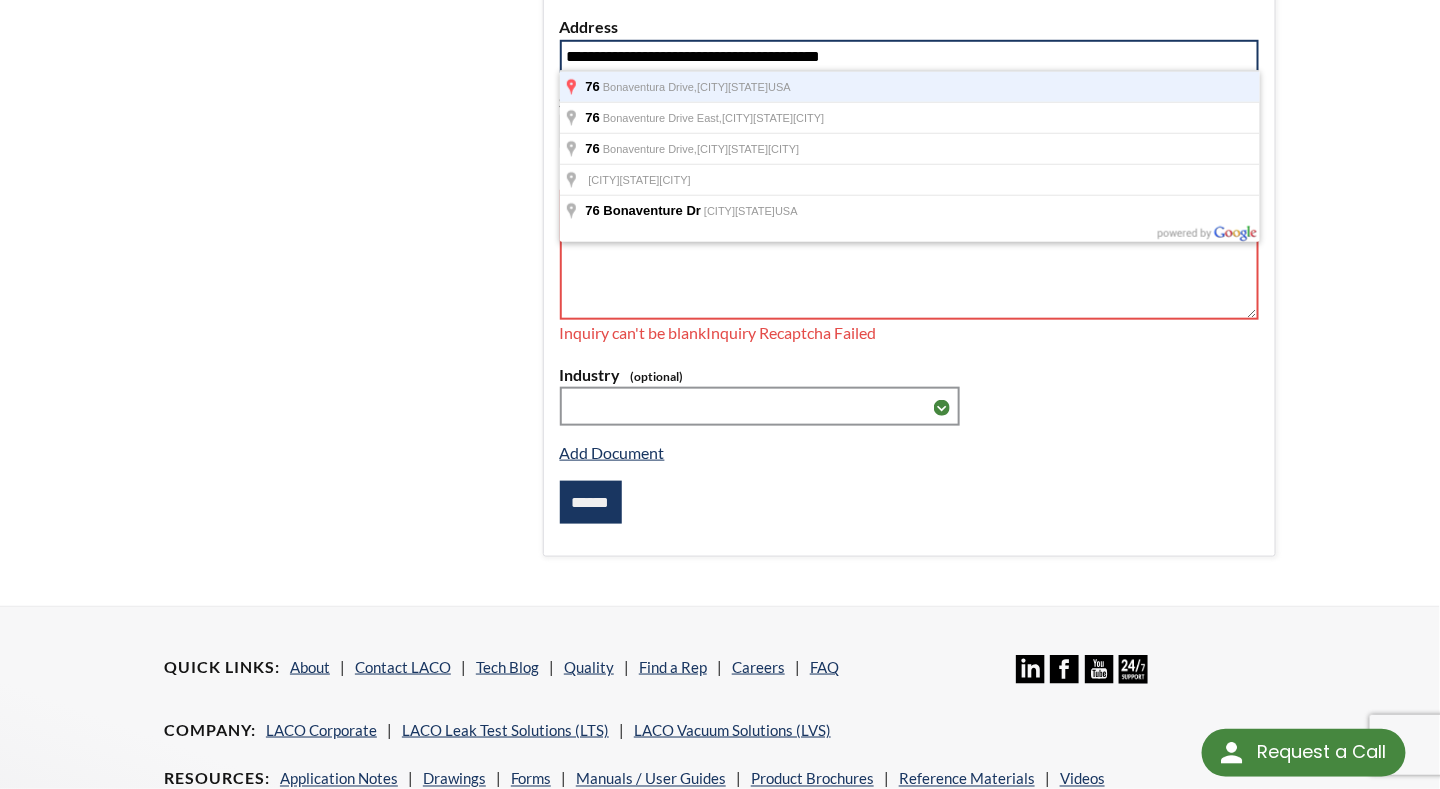 click on "Bonaventura Drive," at bounding box center [650, 87] 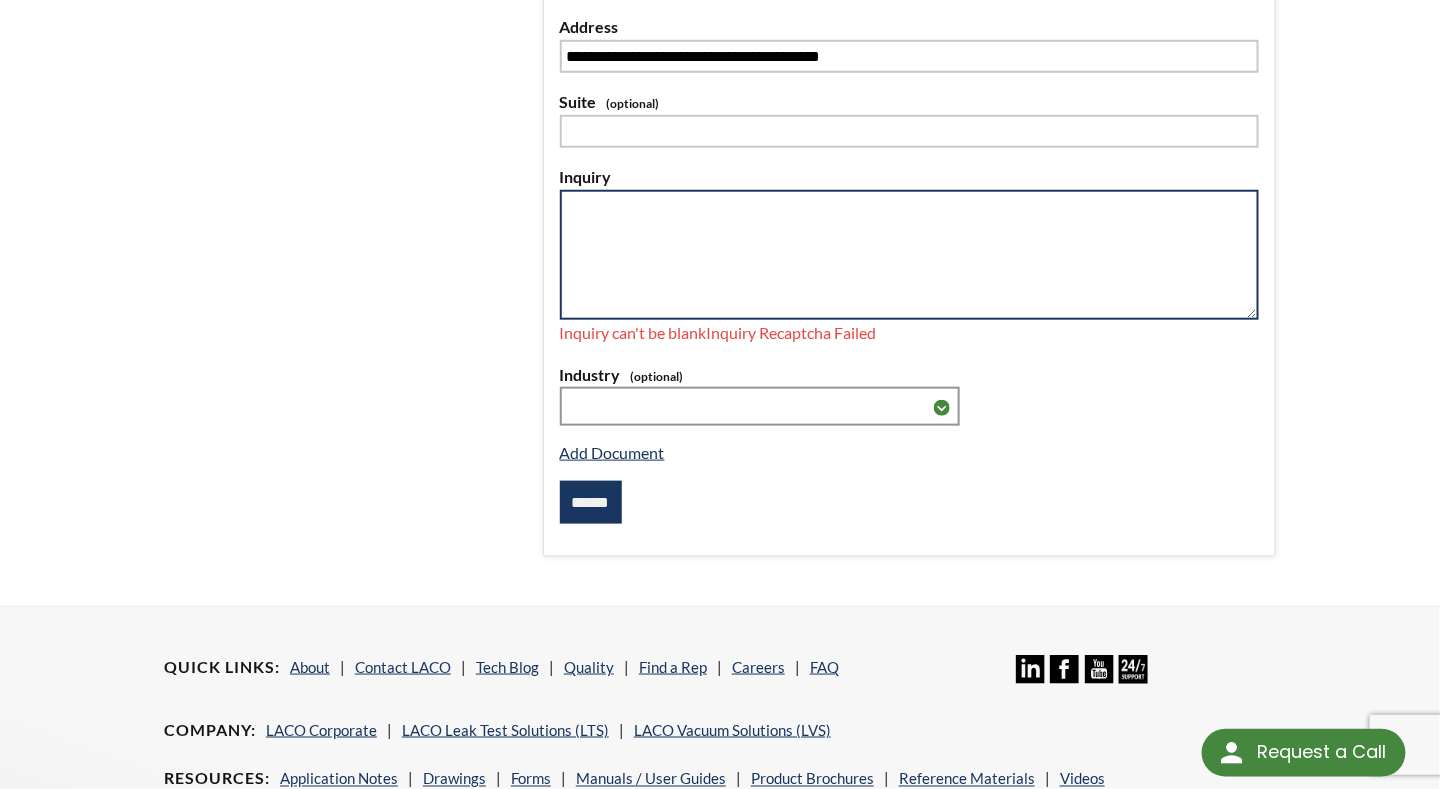 click at bounding box center [909, 255] 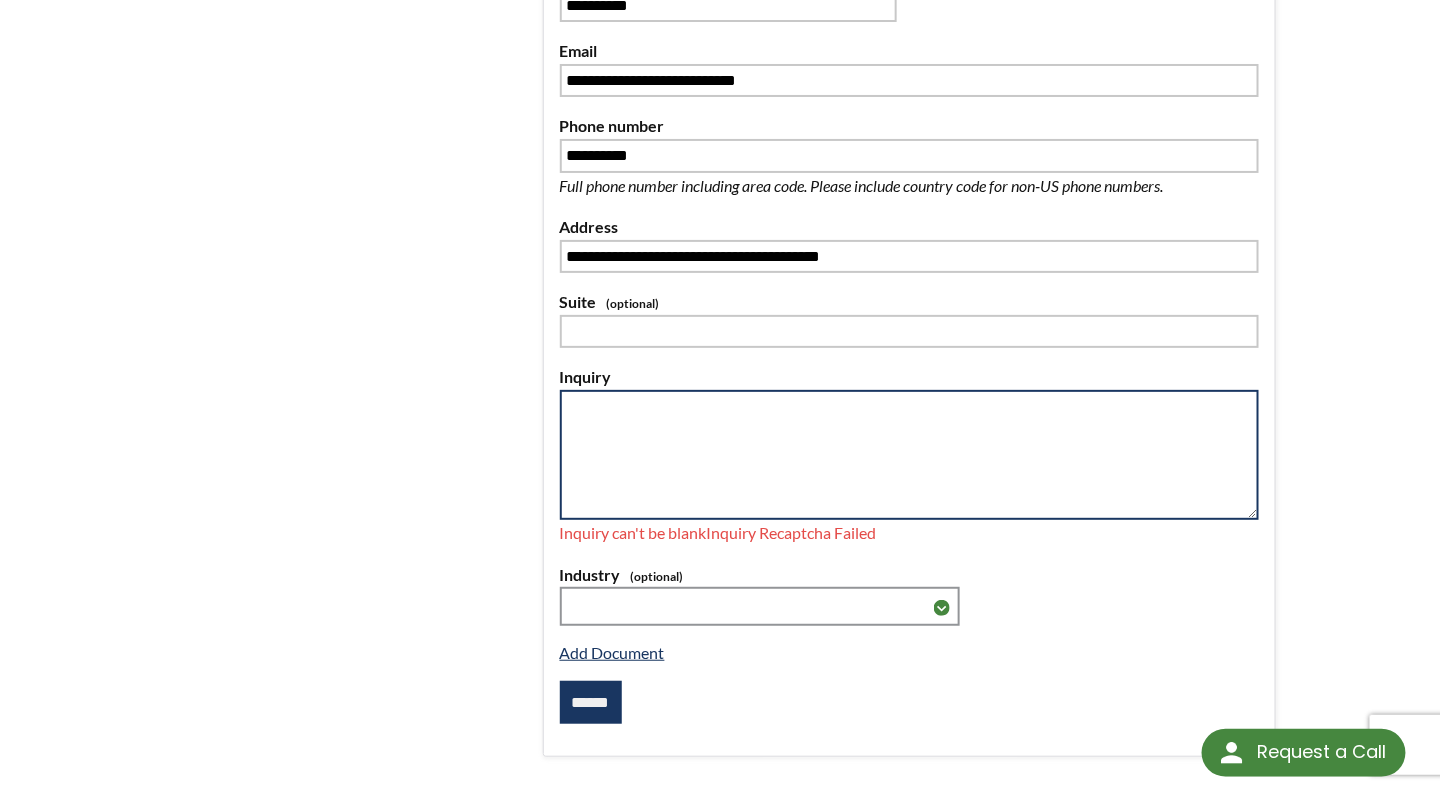 scroll, scrollTop: 500, scrollLeft: 0, axis: vertical 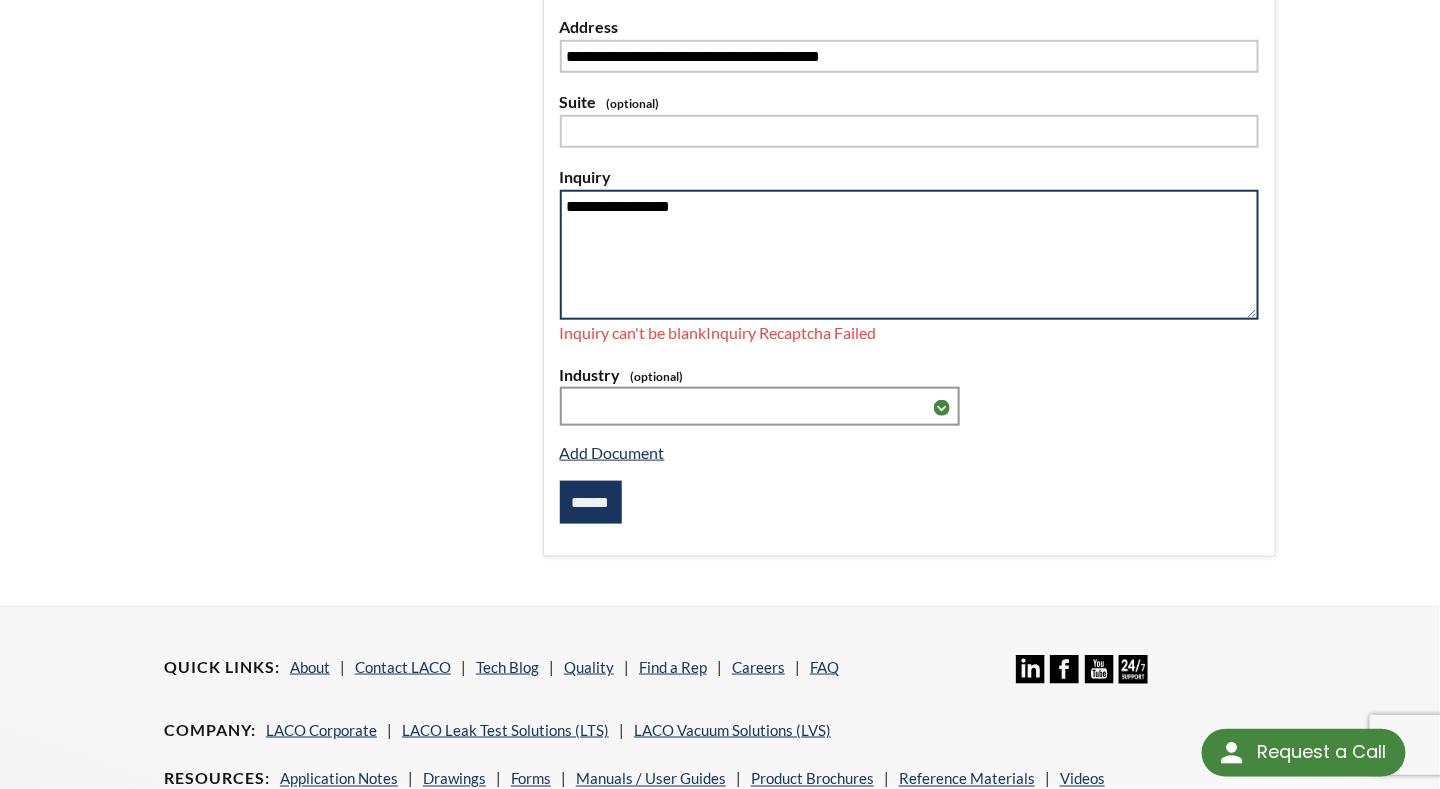 click on "**********" at bounding box center (909, 255) 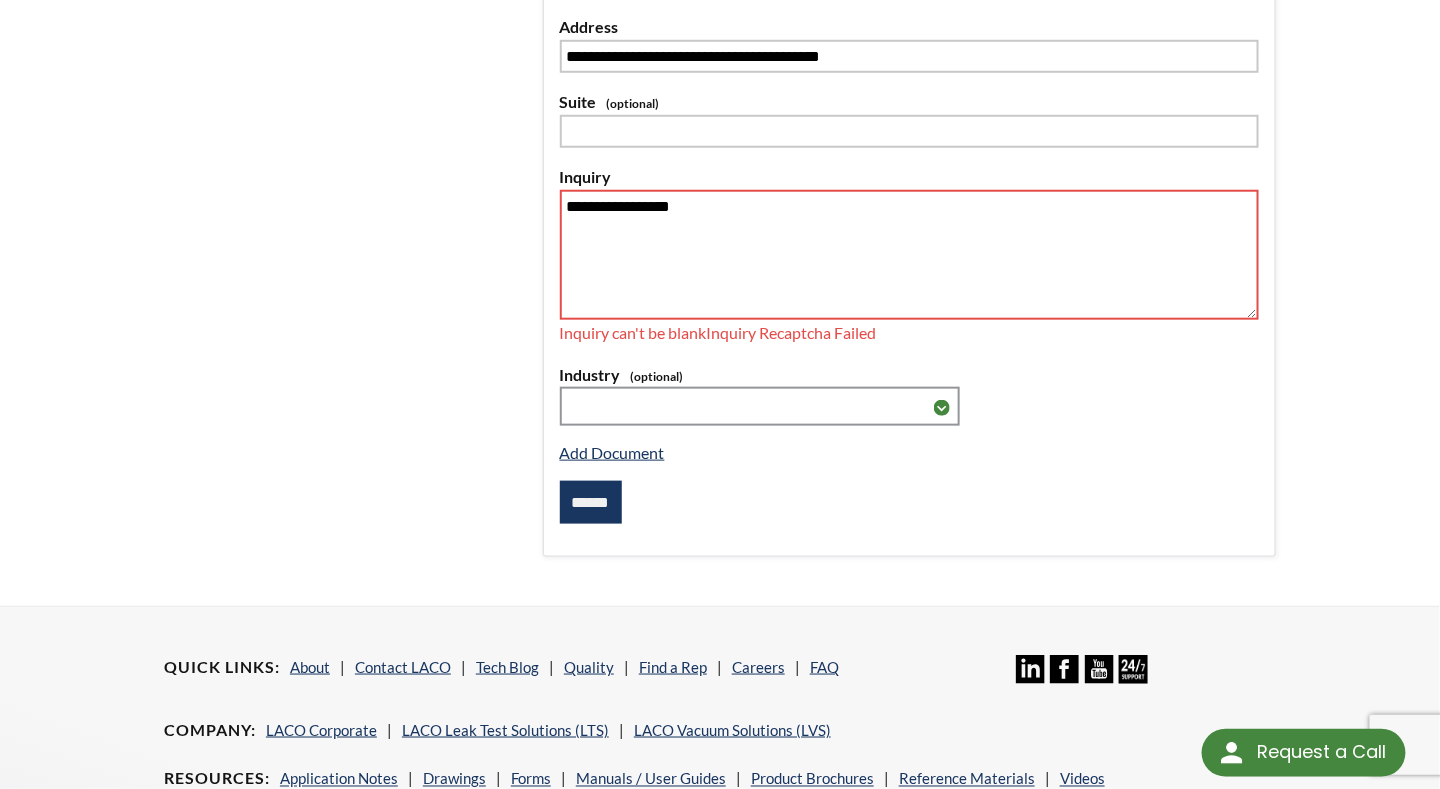 click on "Add Document" at bounding box center (909, 453) 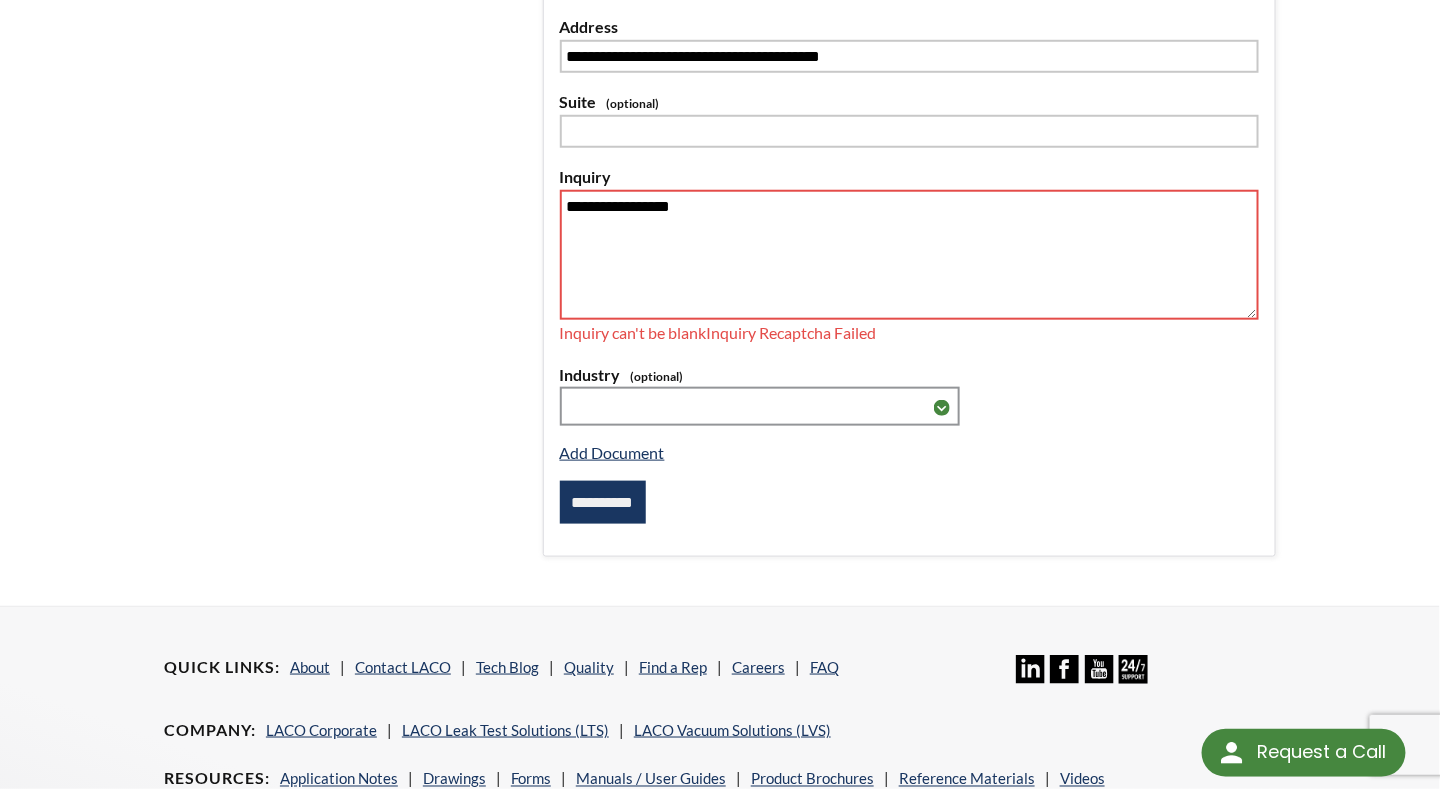 type on "**********" 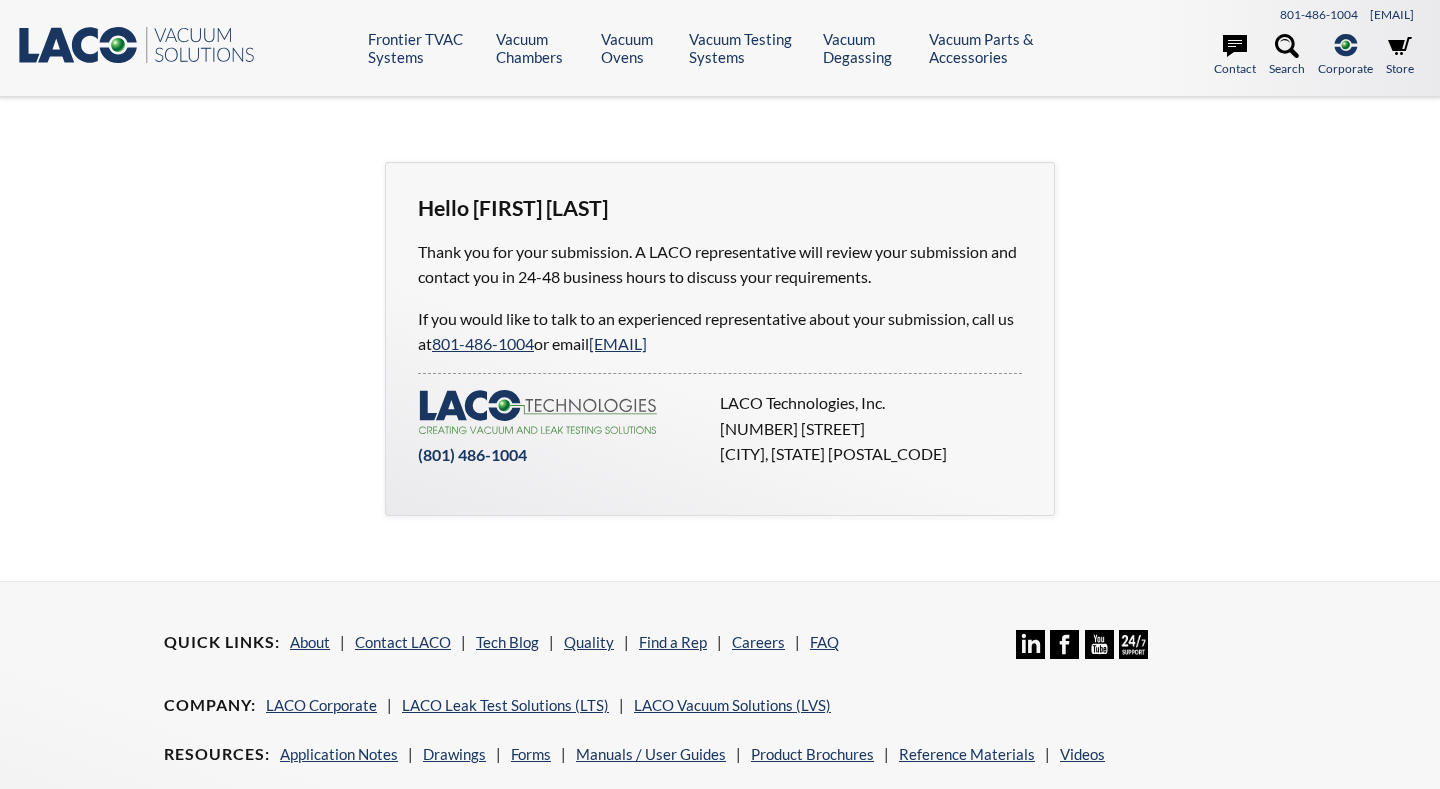 scroll, scrollTop: 0, scrollLeft: 0, axis: both 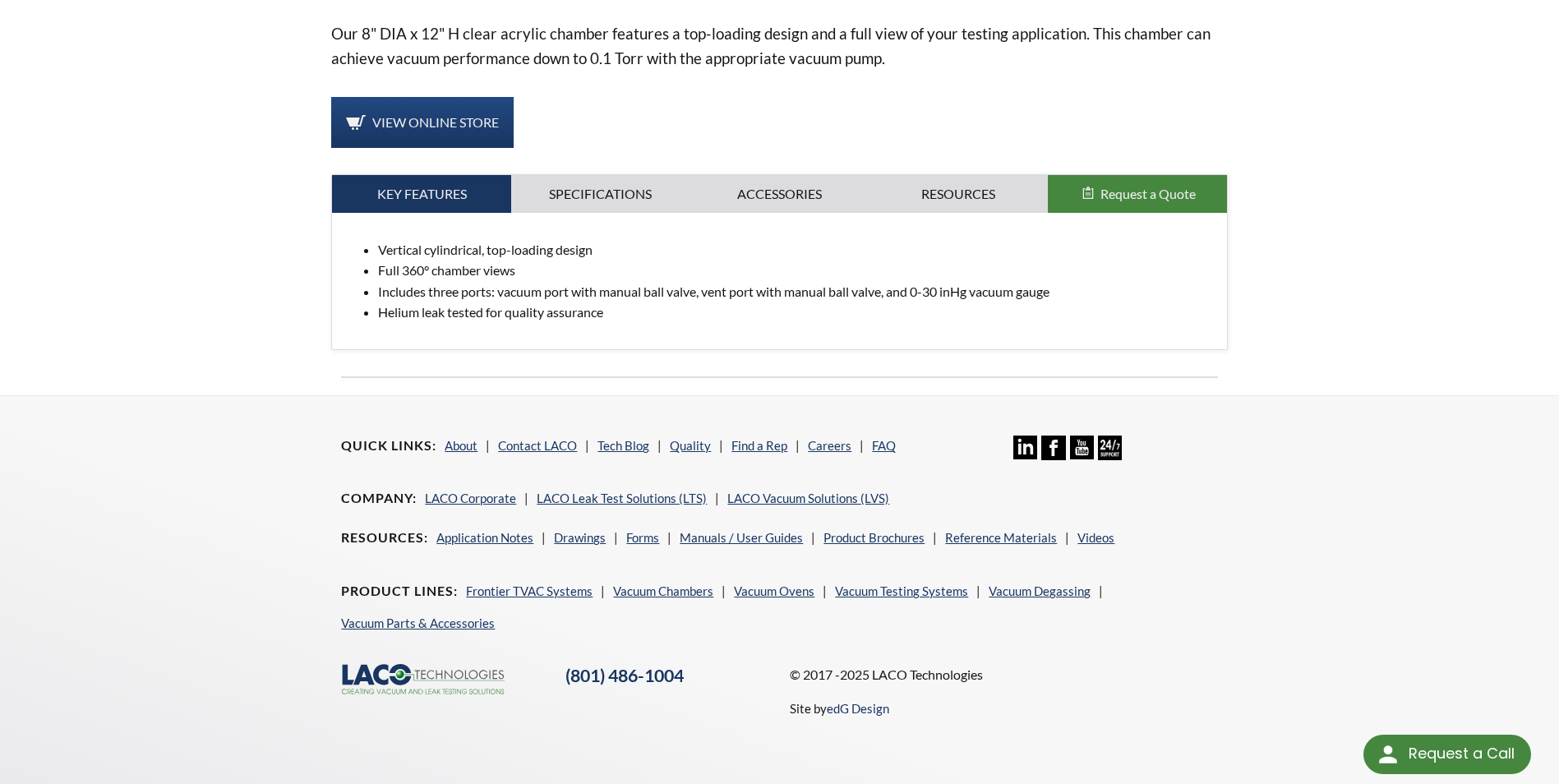 select 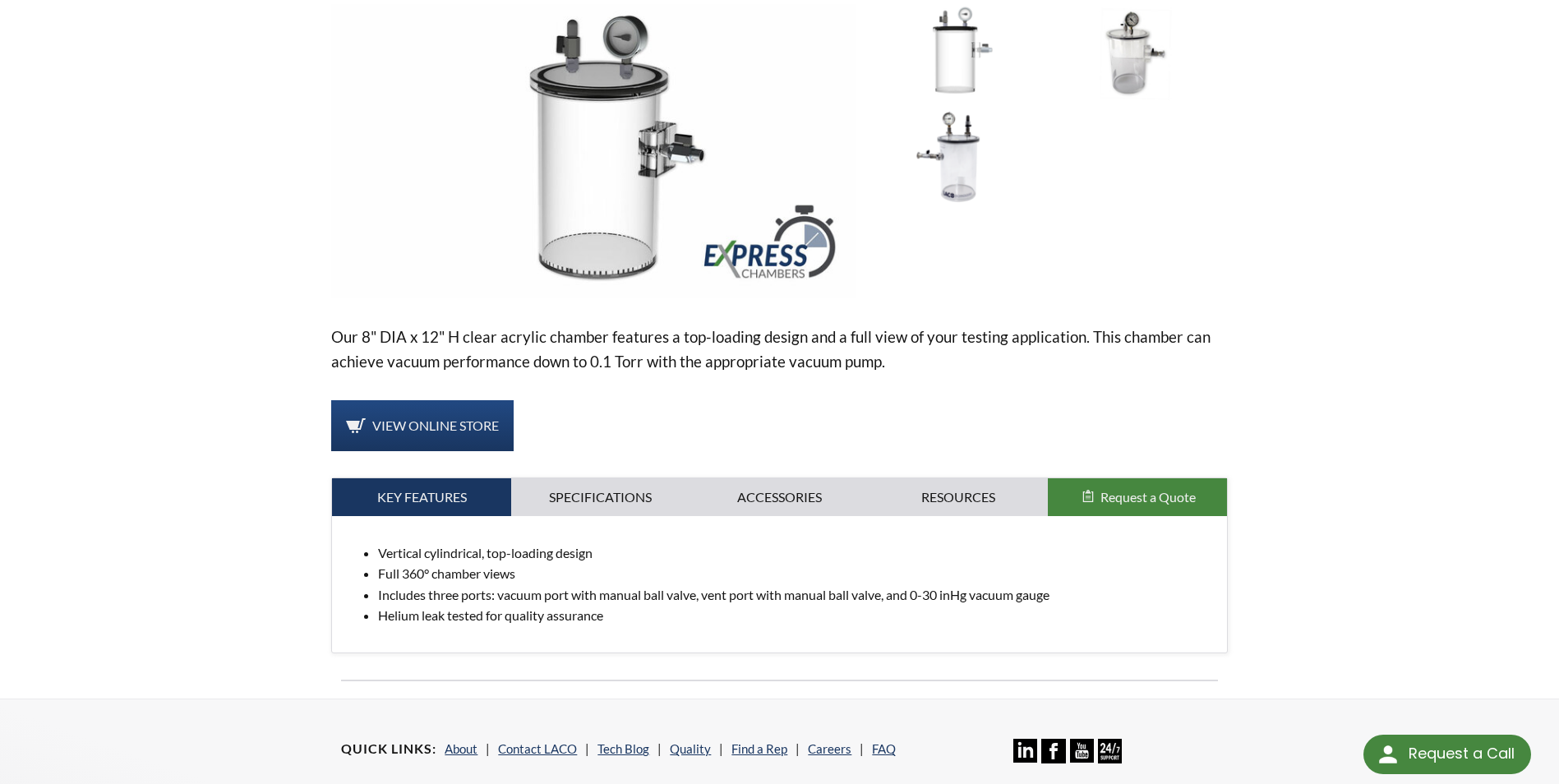 scroll, scrollTop: 0, scrollLeft: 0, axis: both 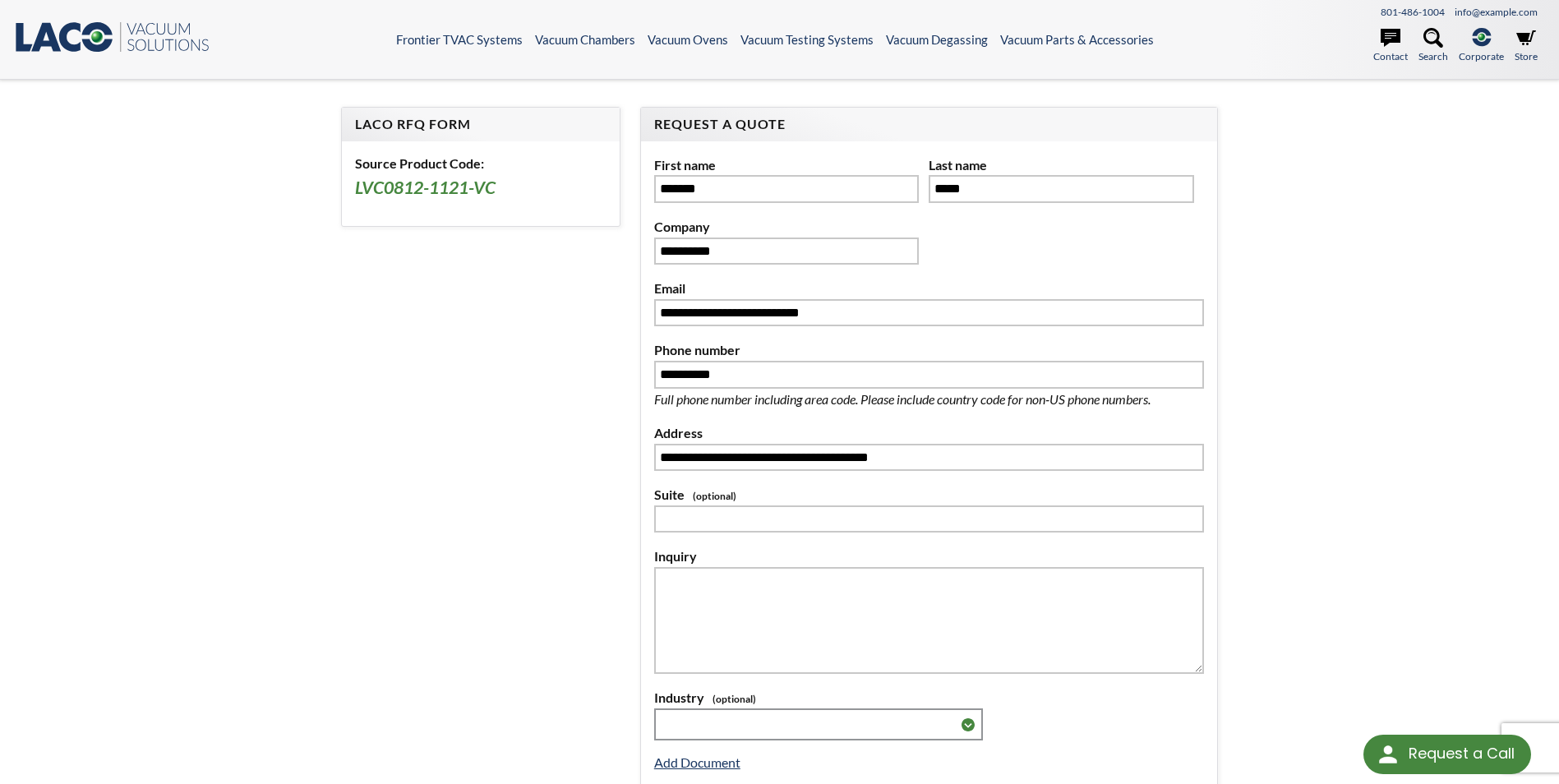 select 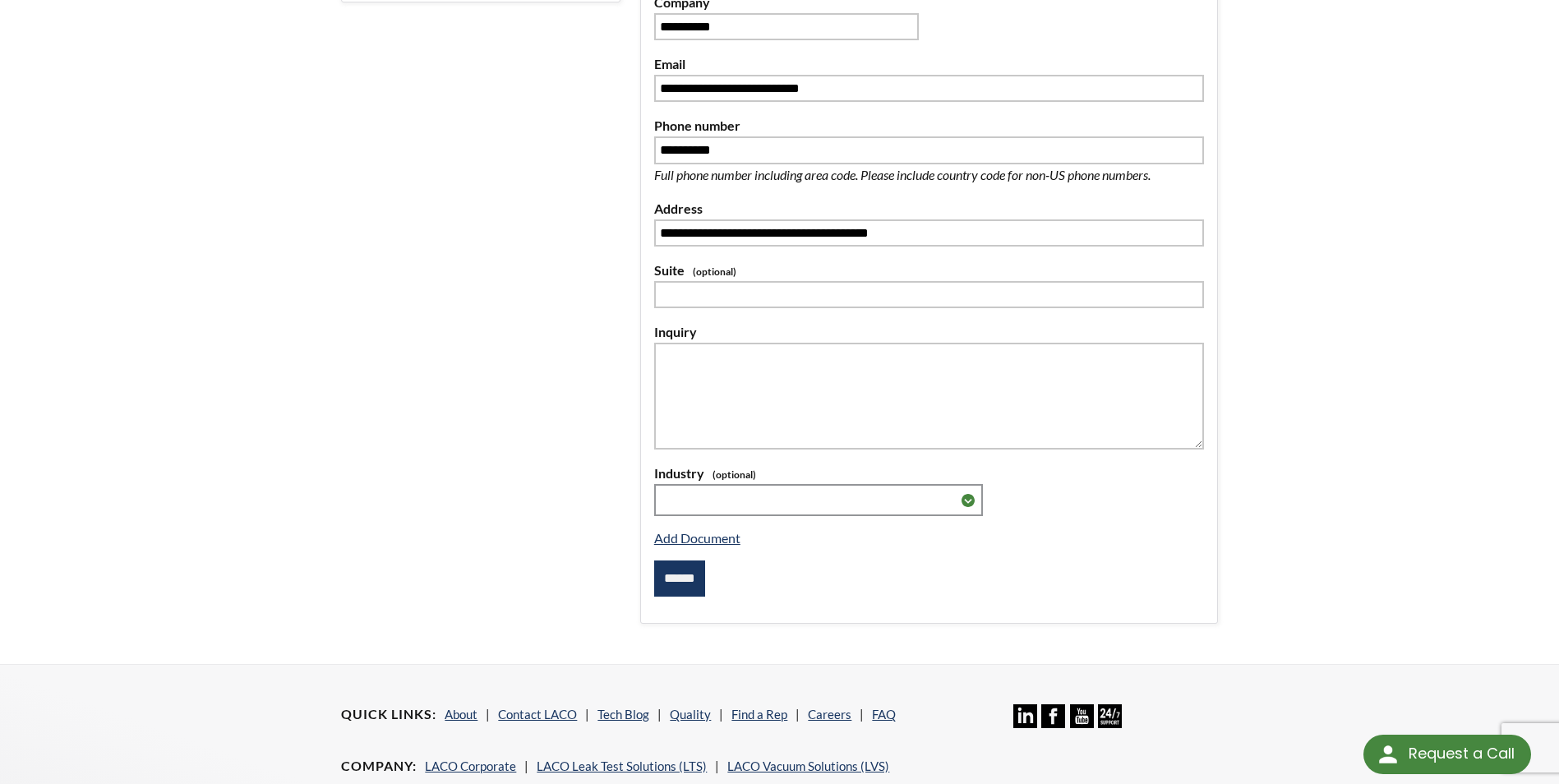 scroll, scrollTop: 0, scrollLeft: 0, axis: both 